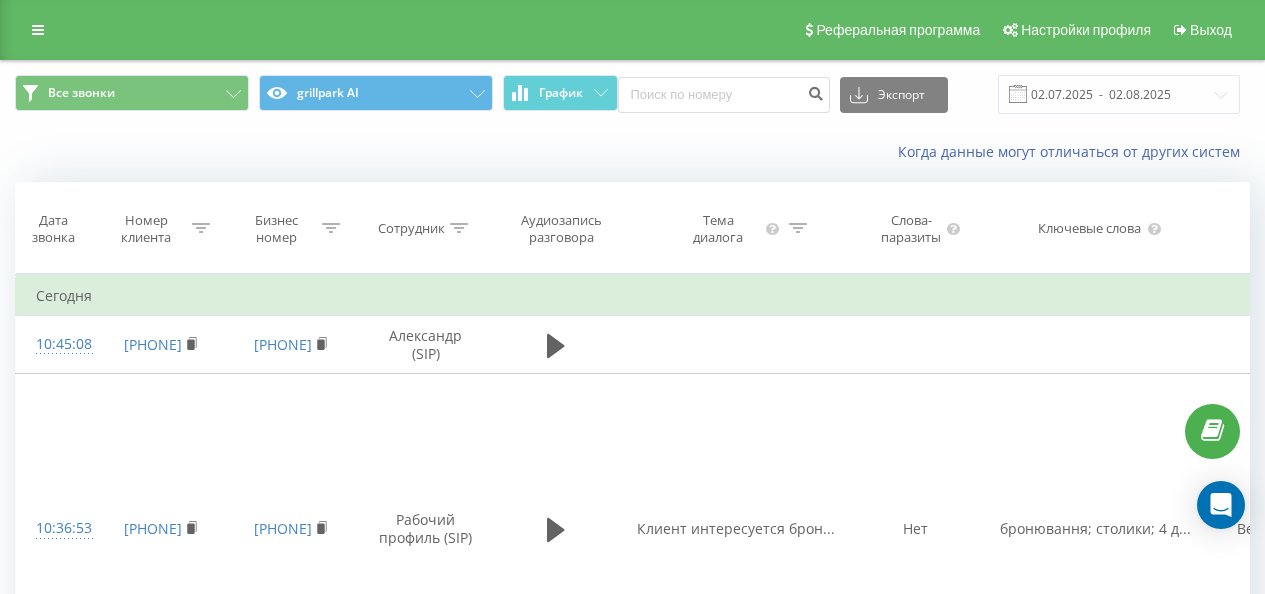 scroll, scrollTop: 100, scrollLeft: 0, axis: vertical 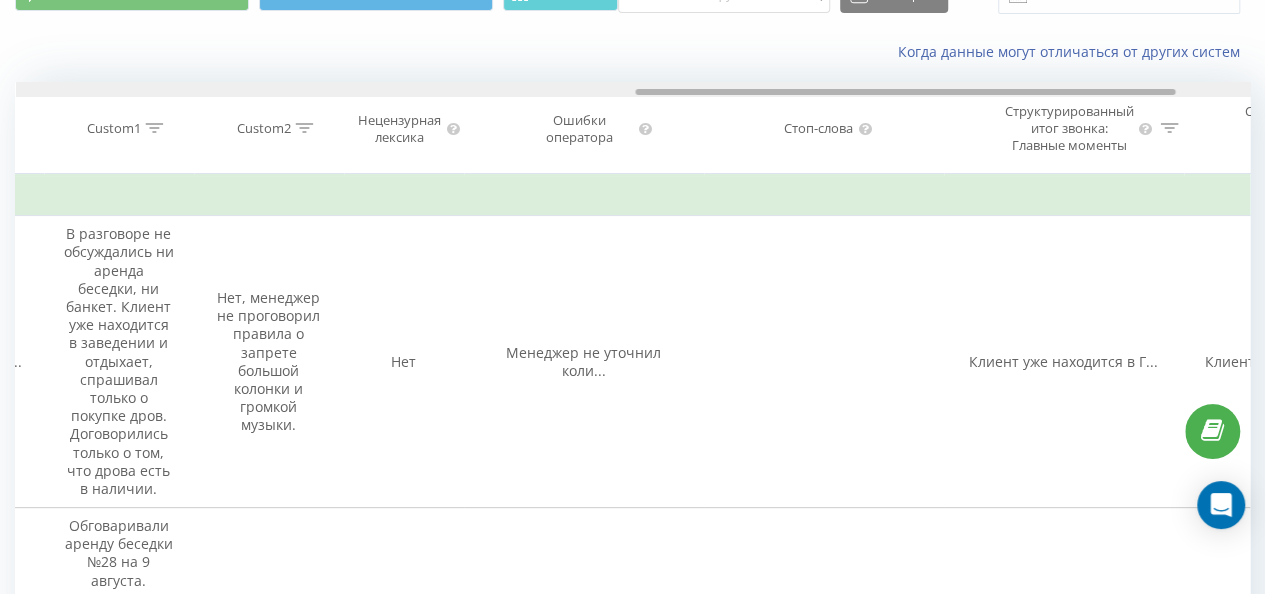 drag, startPoint x: 294, startPoint y: 89, endPoint x: 913, endPoint y: 99, distance: 619.08075 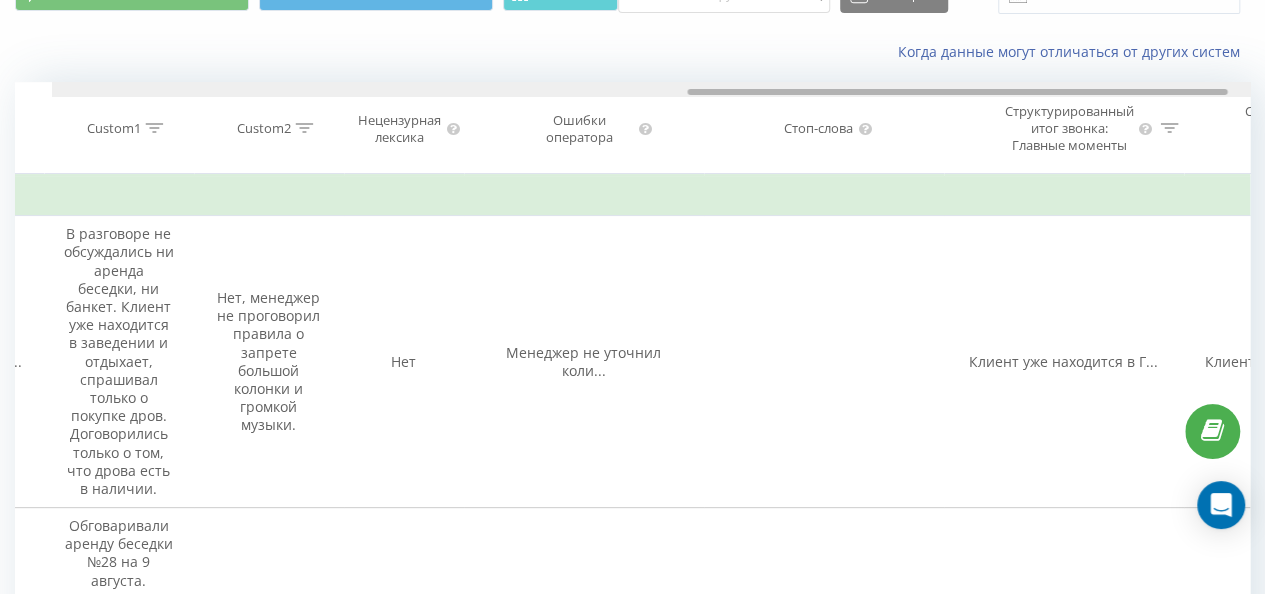 scroll, scrollTop: 0, scrollLeft: 1467, axis: horizontal 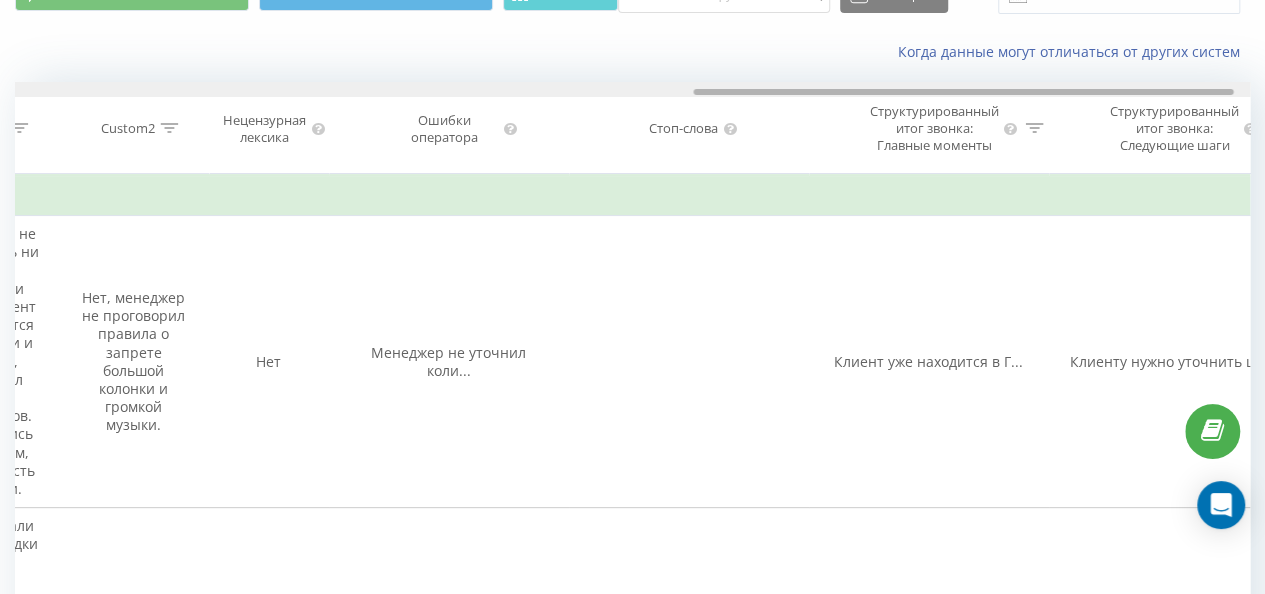 drag, startPoint x: 772, startPoint y: 93, endPoint x: 831, endPoint y: 95, distance: 59.03389 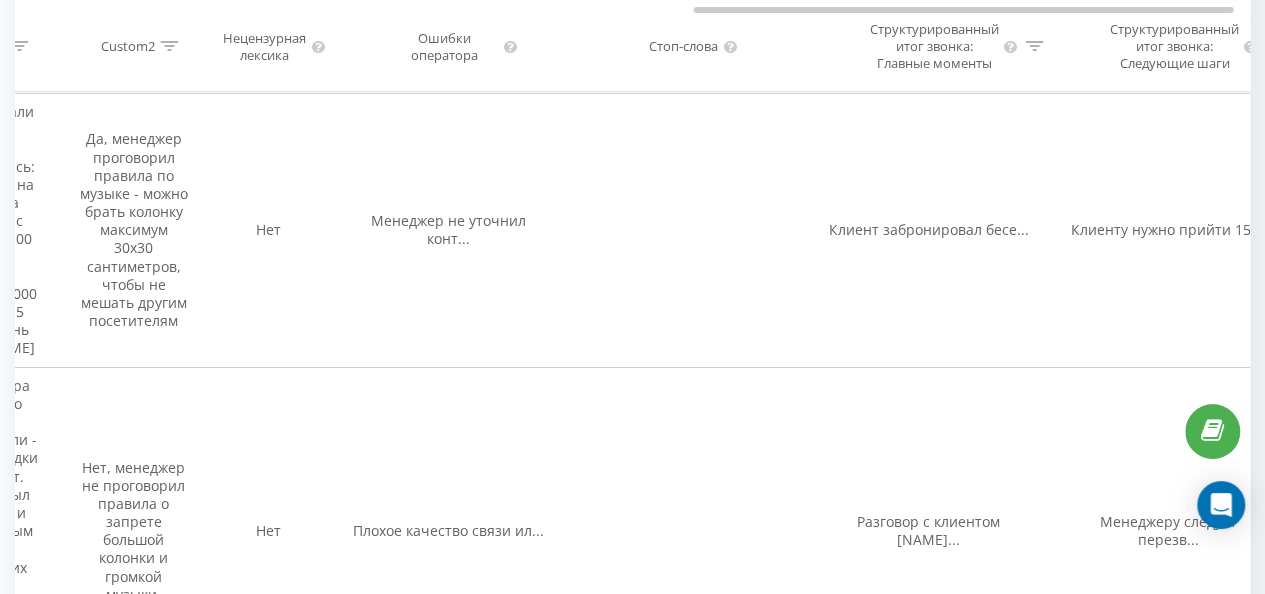scroll, scrollTop: 3200, scrollLeft: 0, axis: vertical 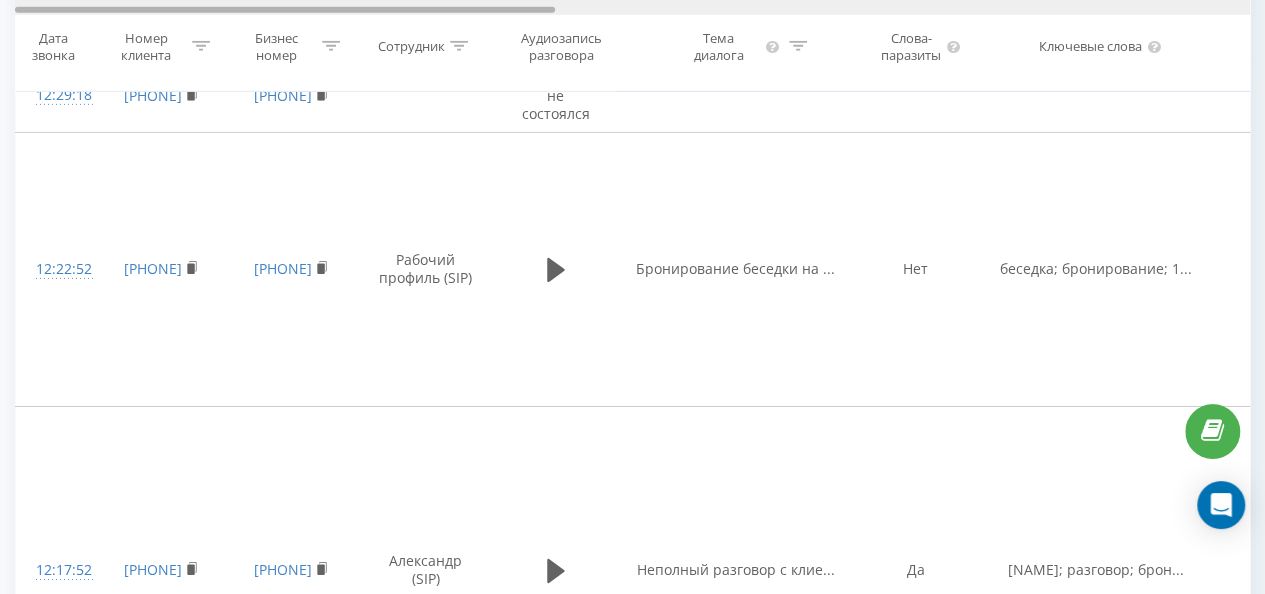 drag, startPoint x: 831, startPoint y: 4, endPoint x: 128, endPoint y: -78, distance: 707.7662 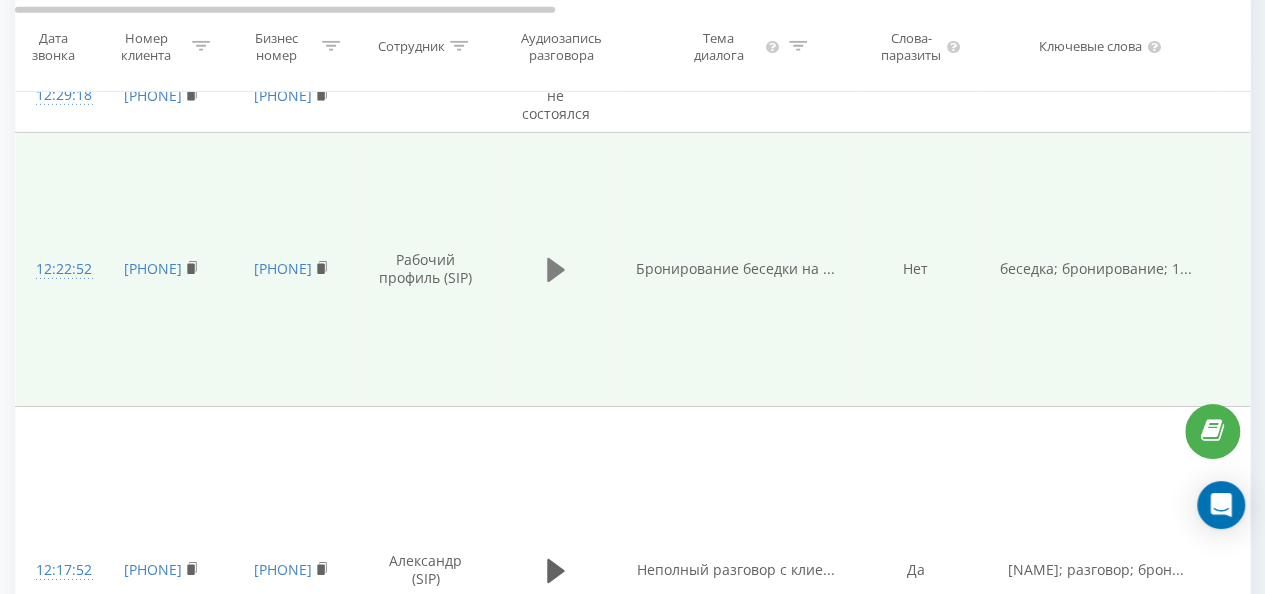 click 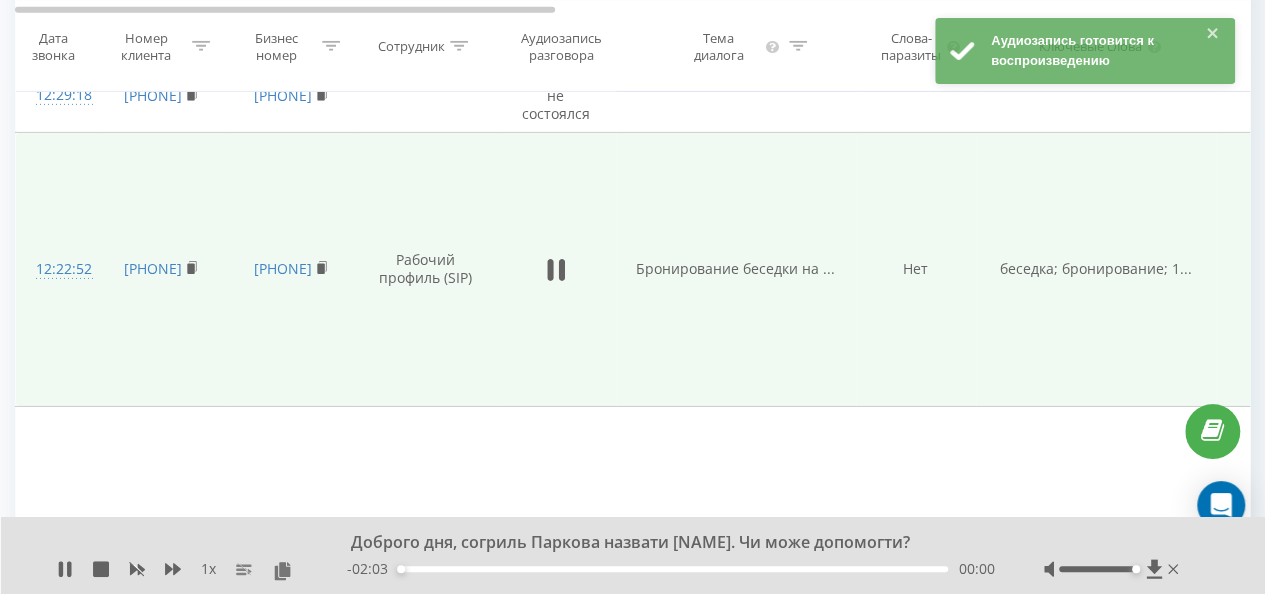 drag, startPoint x: 1096, startPoint y: 570, endPoint x: 1137, endPoint y: 570, distance: 41 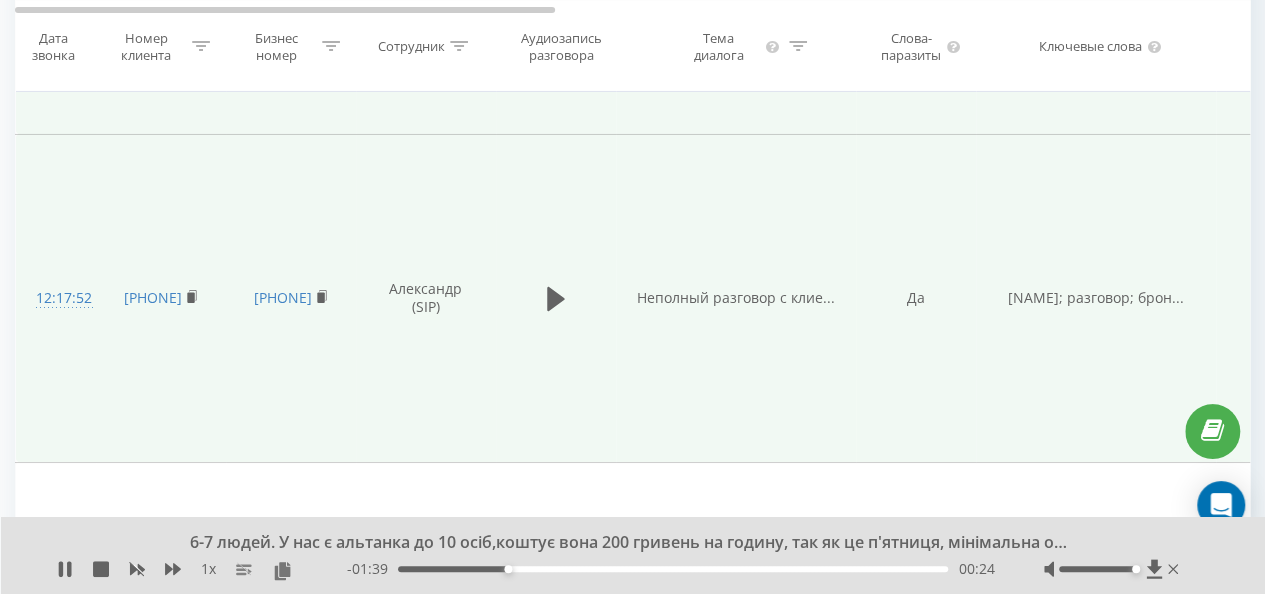 scroll, scrollTop: 3500, scrollLeft: 0, axis: vertical 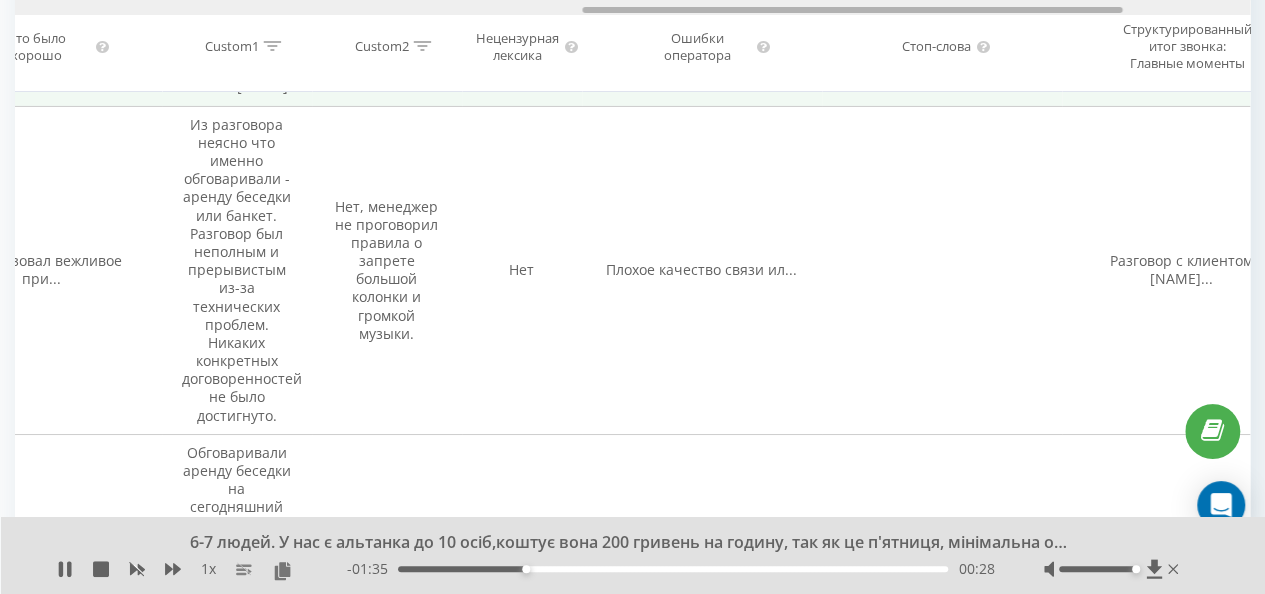 drag, startPoint x: 517, startPoint y: 12, endPoint x: 1084, endPoint y: 20, distance: 567.05646 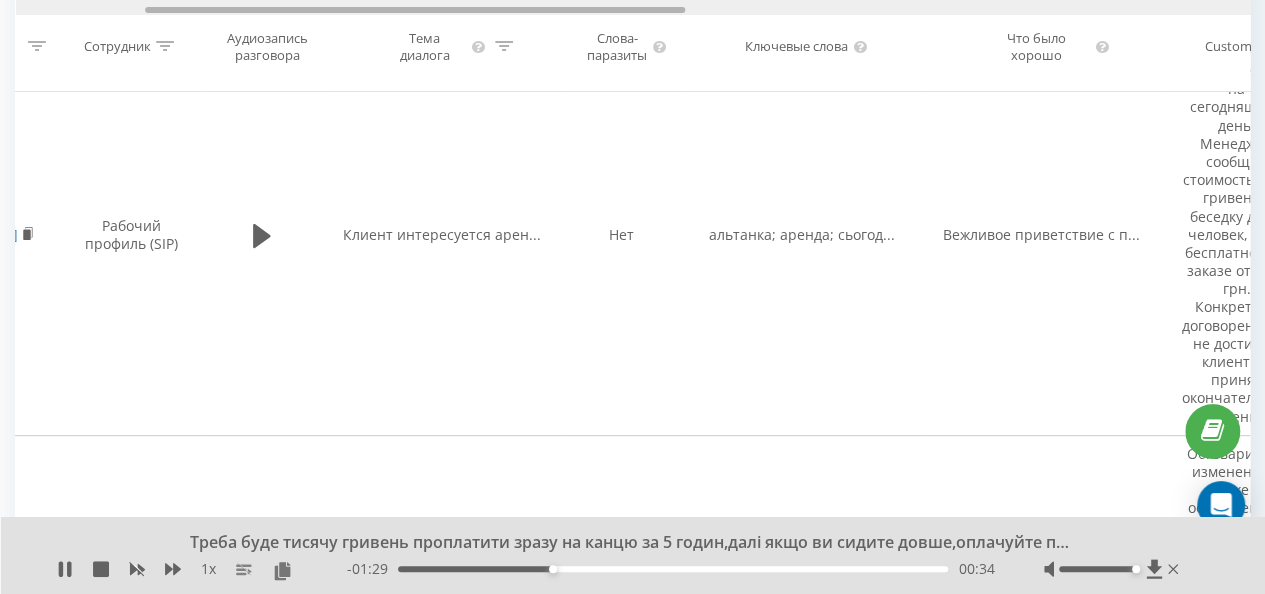 drag, startPoint x: 814, startPoint y: 10, endPoint x: 131, endPoint y: 27, distance: 683.21155 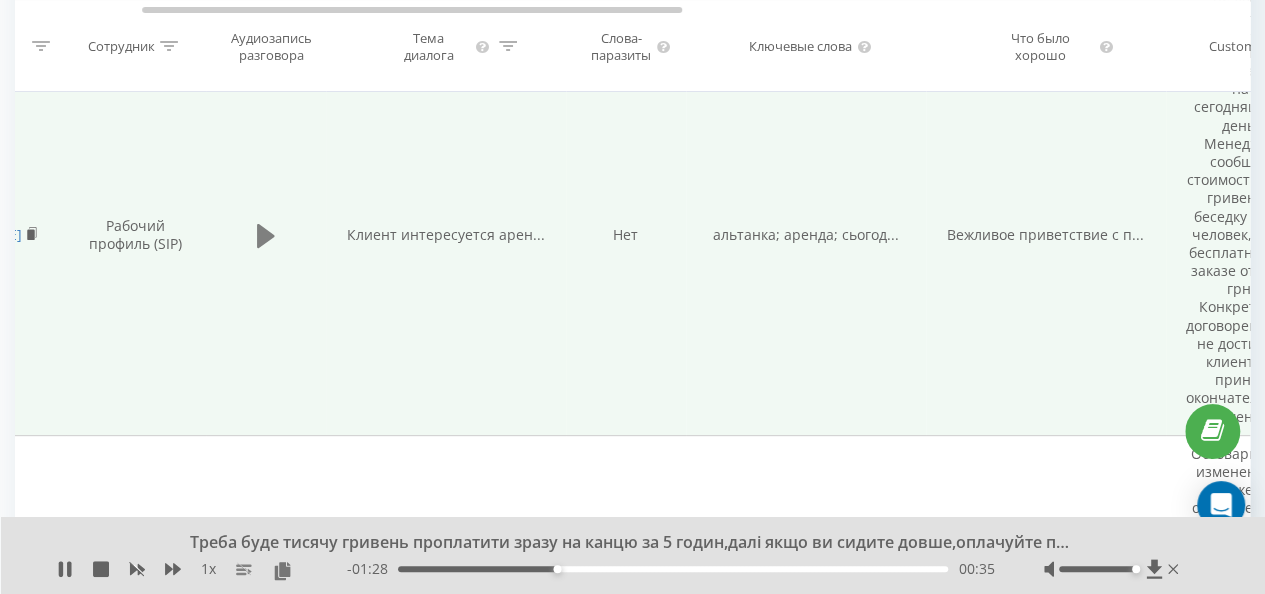 click 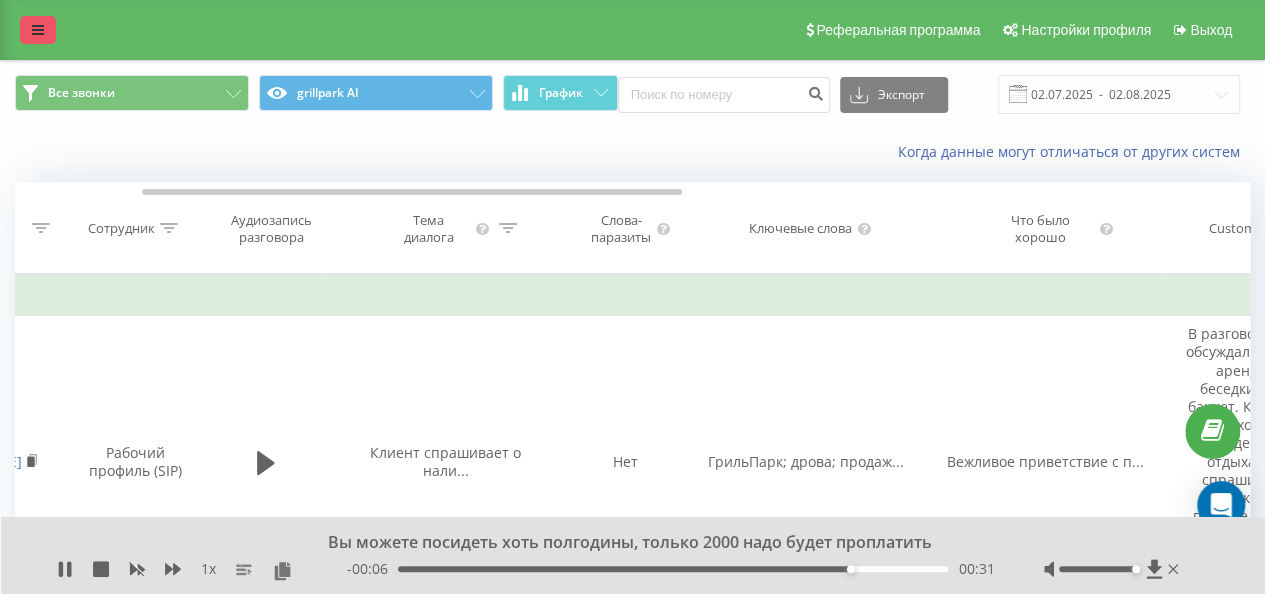 click at bounding box center (38, 30) 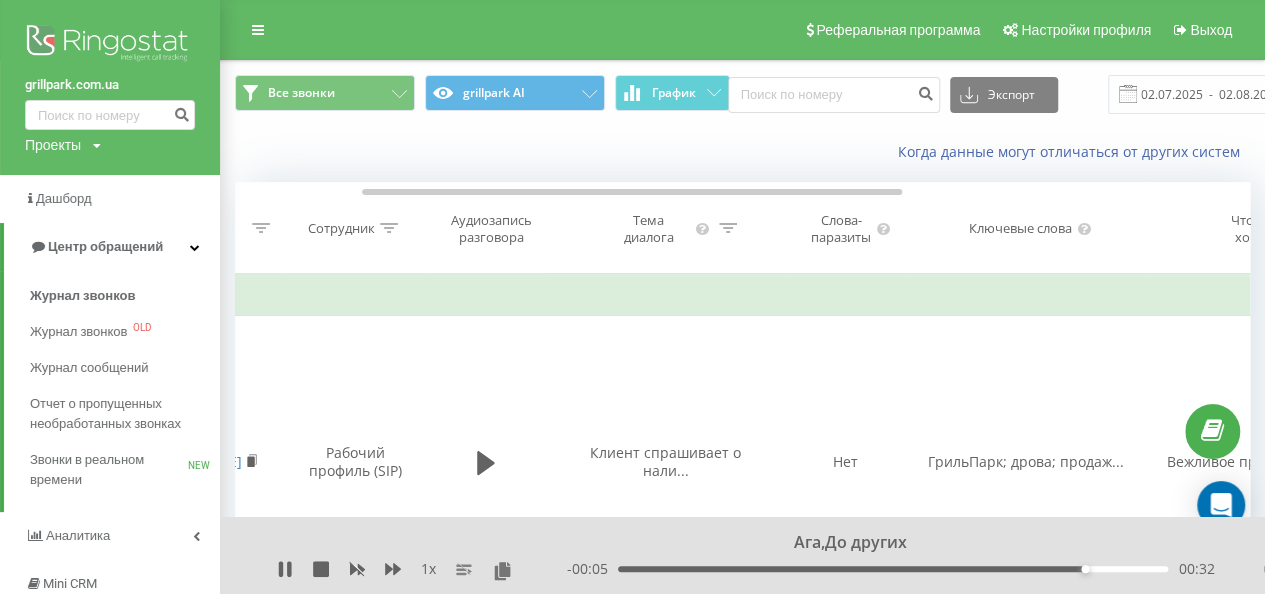 click on "Когда данные могут отличаться от других систем" at bounding box center [742, 152] 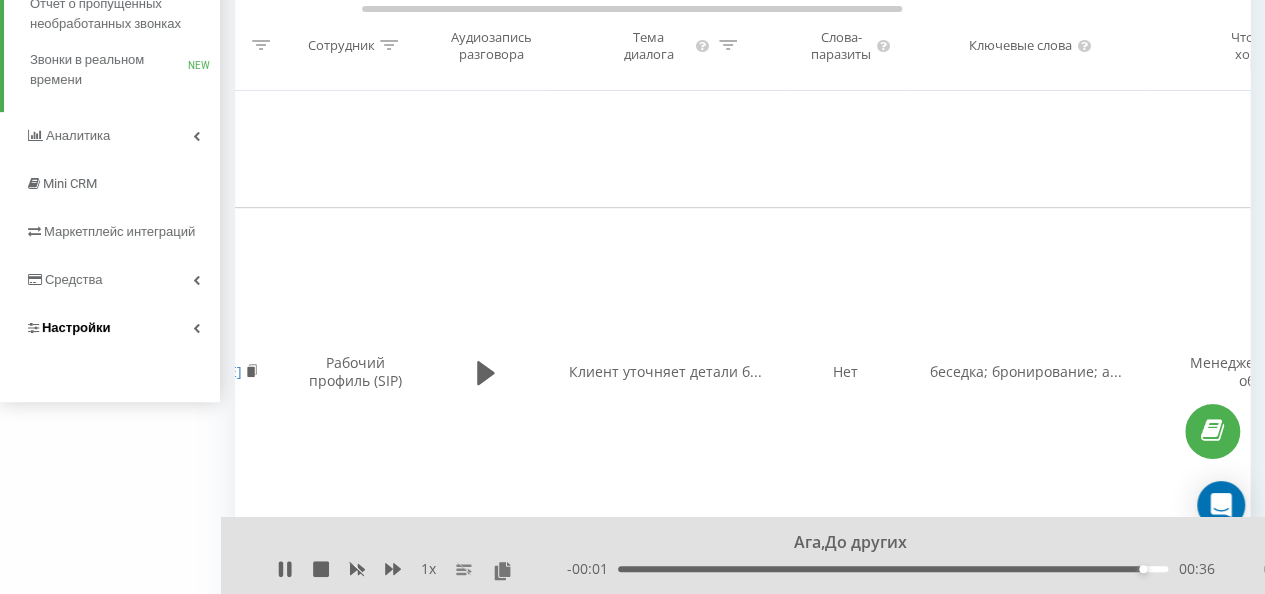 click on "Настройки" at bounding box center (76, 327) 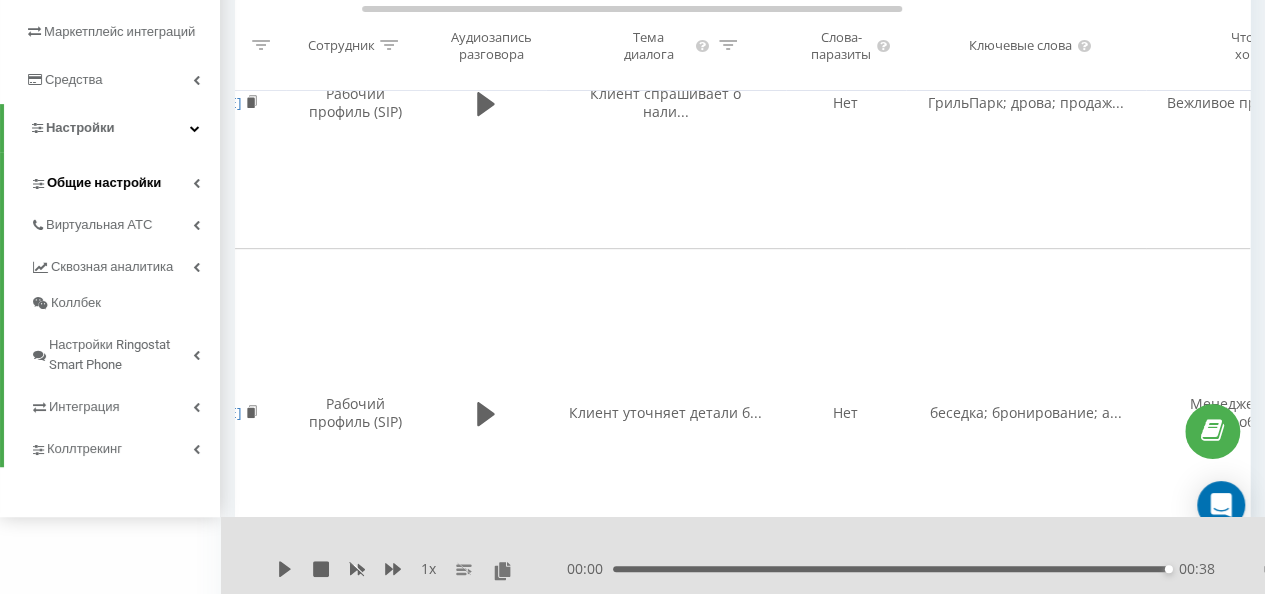 click on "Общие настройки" at bounding box center [104, 183] 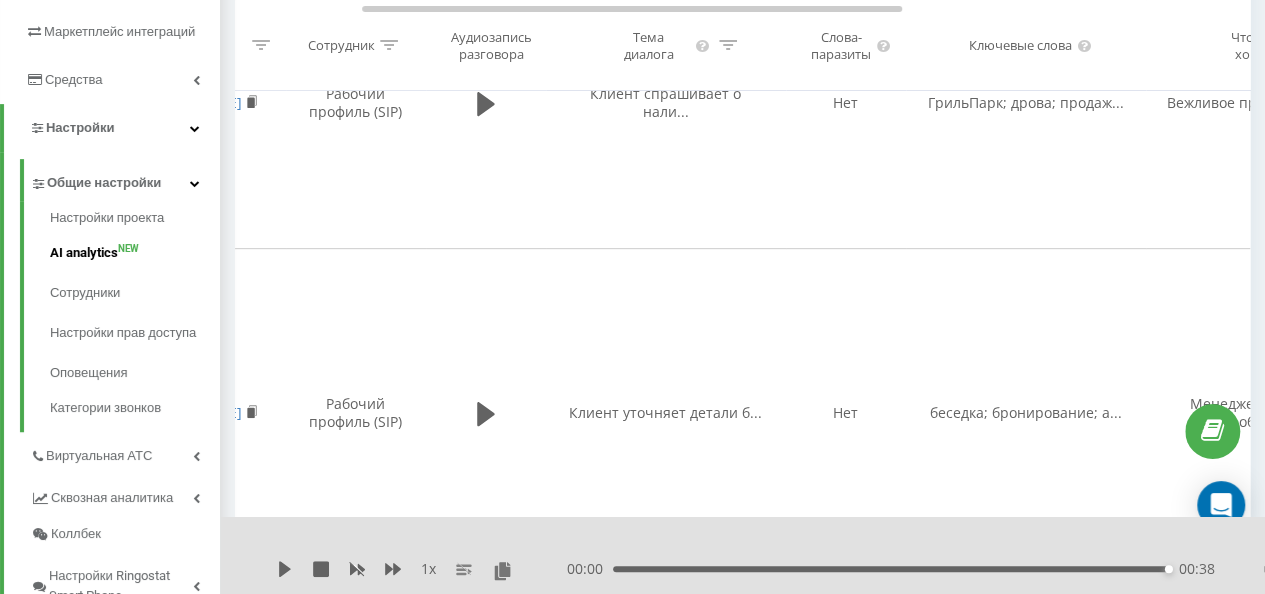 click on "AI analytics NEW" at bounding box center (135, 253) 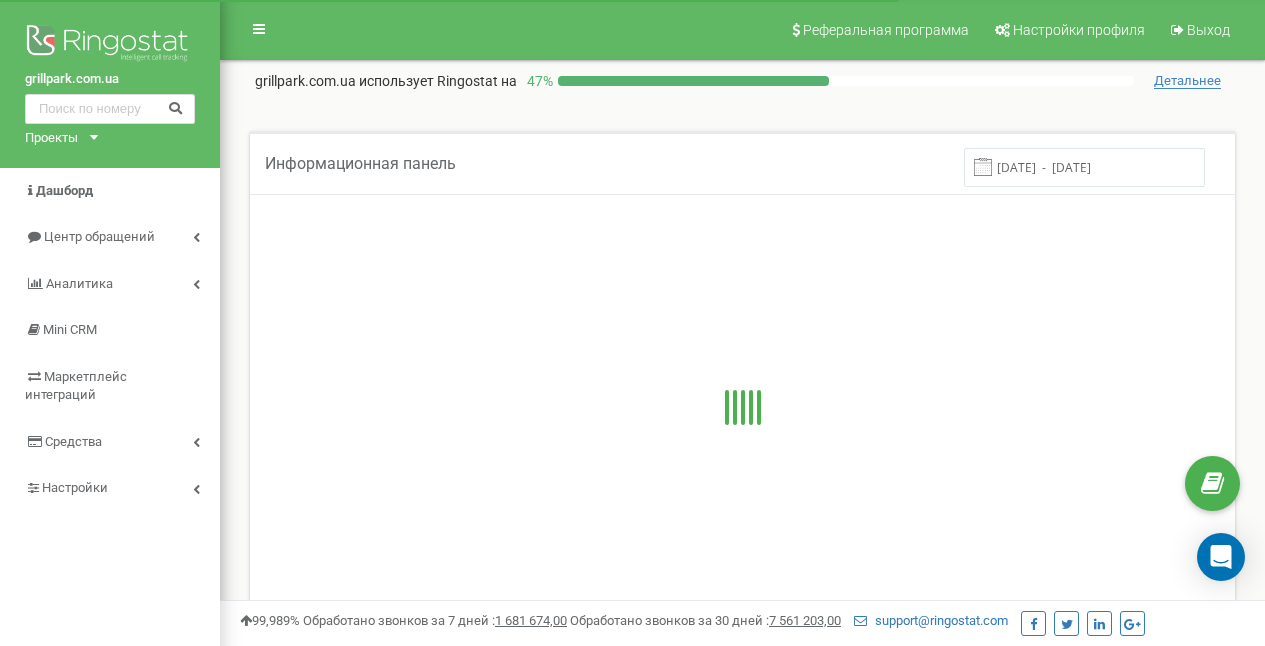 scroll, scrollTop: 0, scrollLeft: 0, axis: both 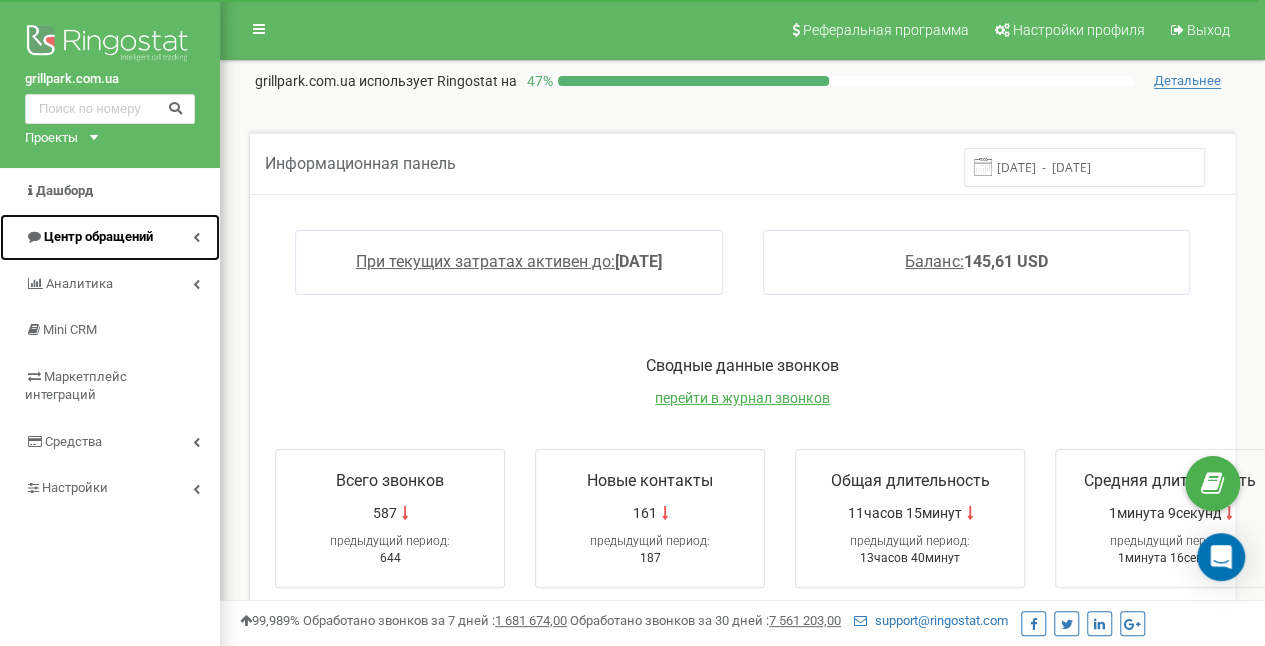 click on "Центр обращений" at bounding box center (98, 236) 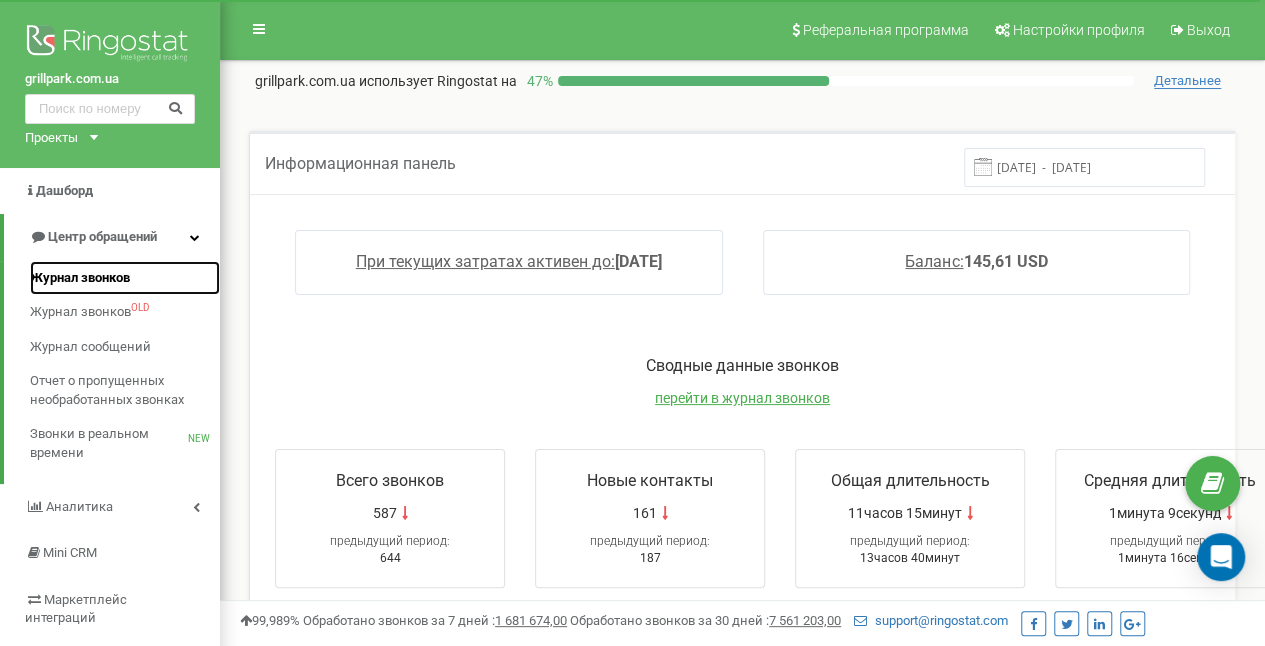 click on "Журнал звонков" at bounding box center [80, 278] 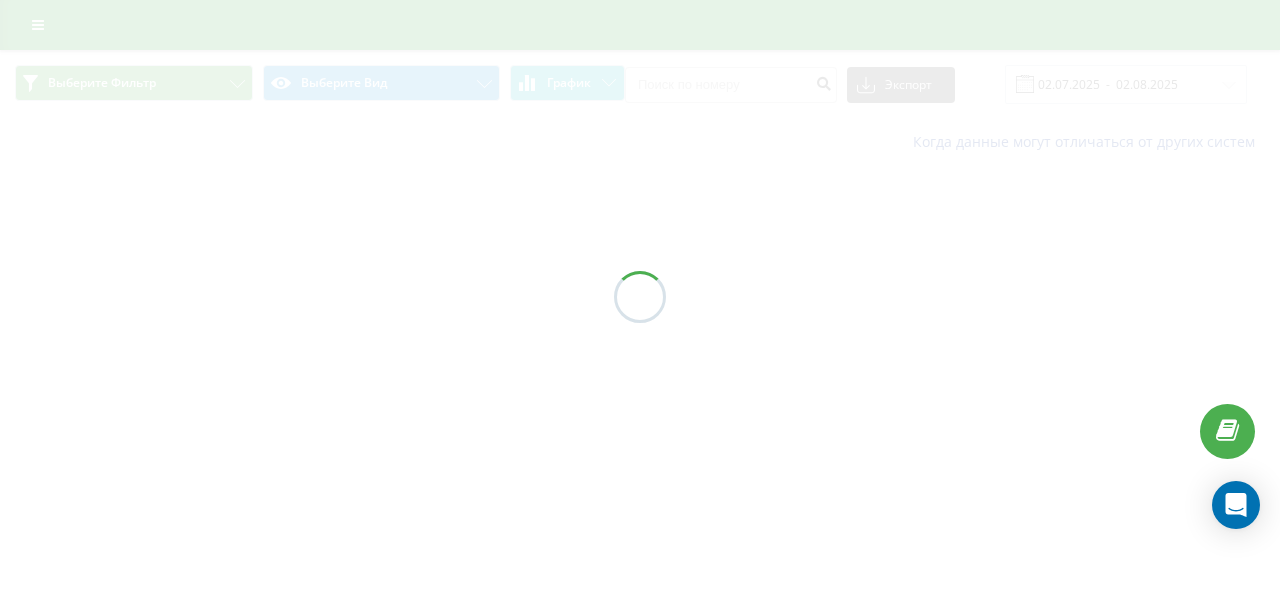 scroll, scrollTop: 0, scrollLeft: 0, axis: both 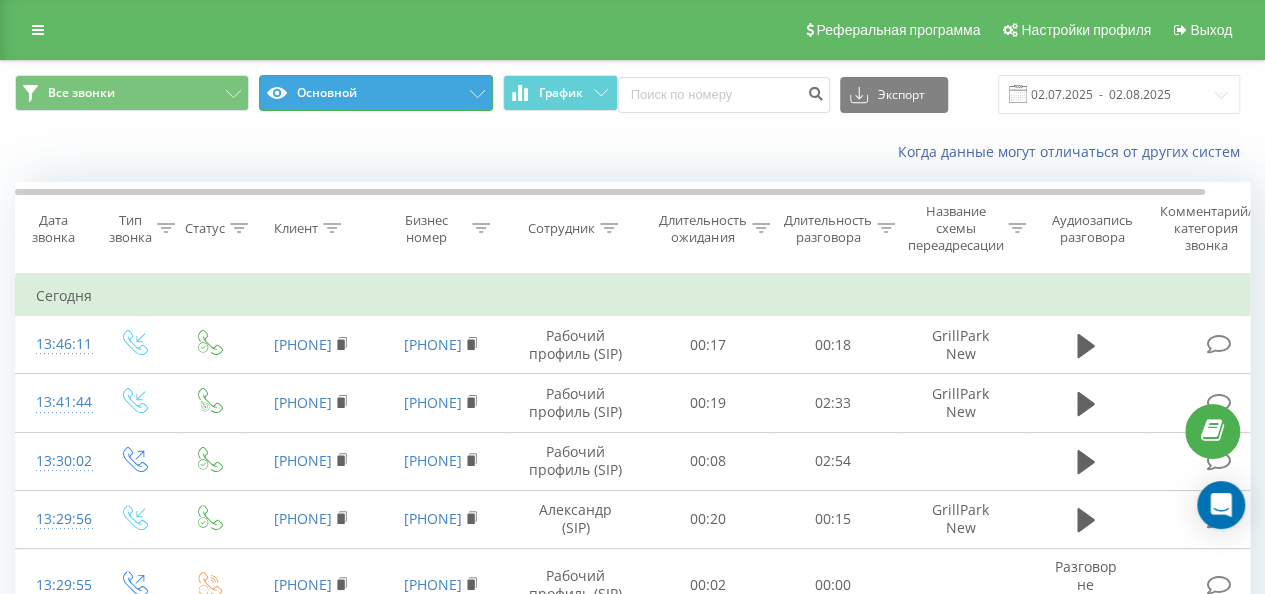 click on "Основной" at bounding box center [376, 93] 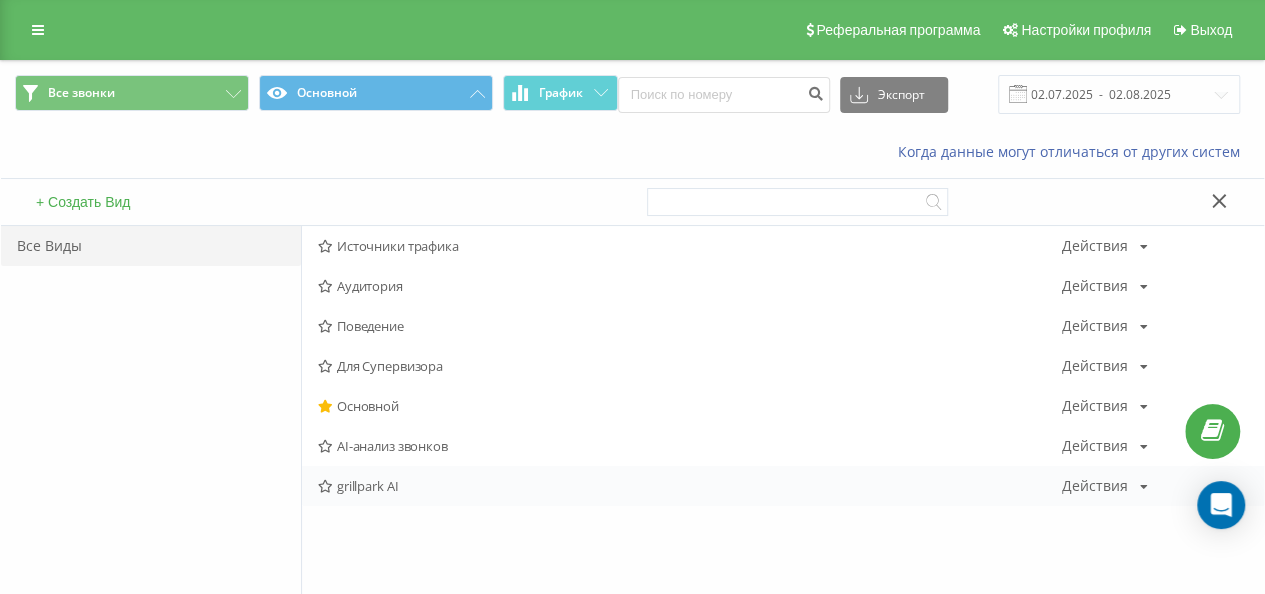 click on "grillpark AI" at bounding box center (690, 486) 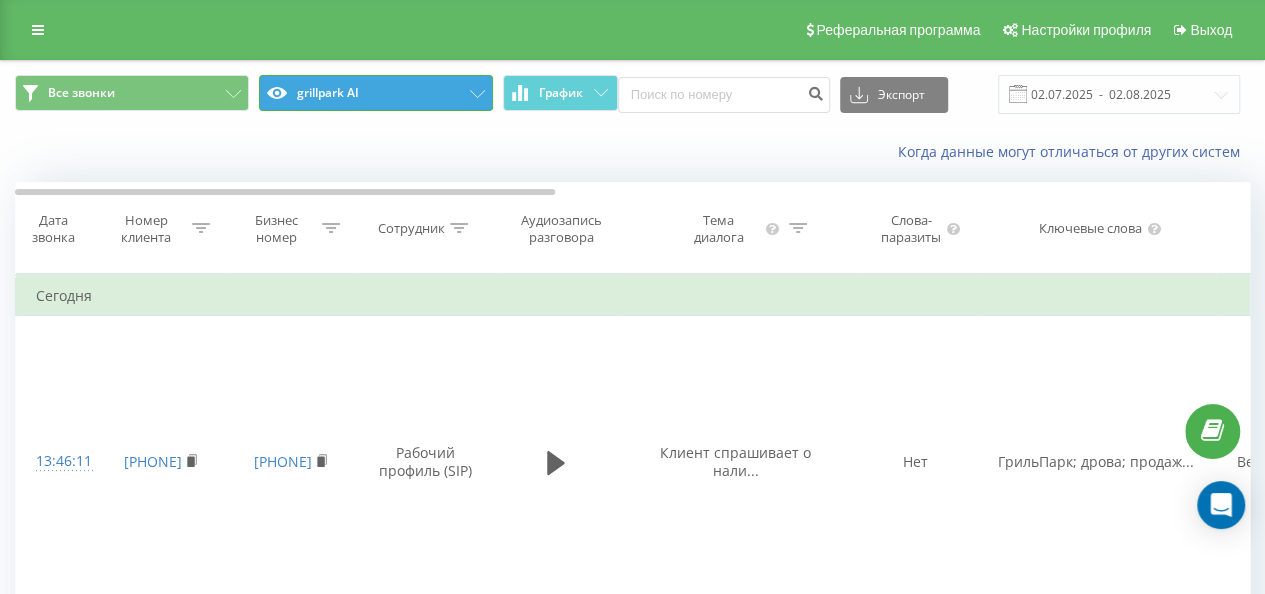click on "grillpark AI" at bounding box center [376, 93] 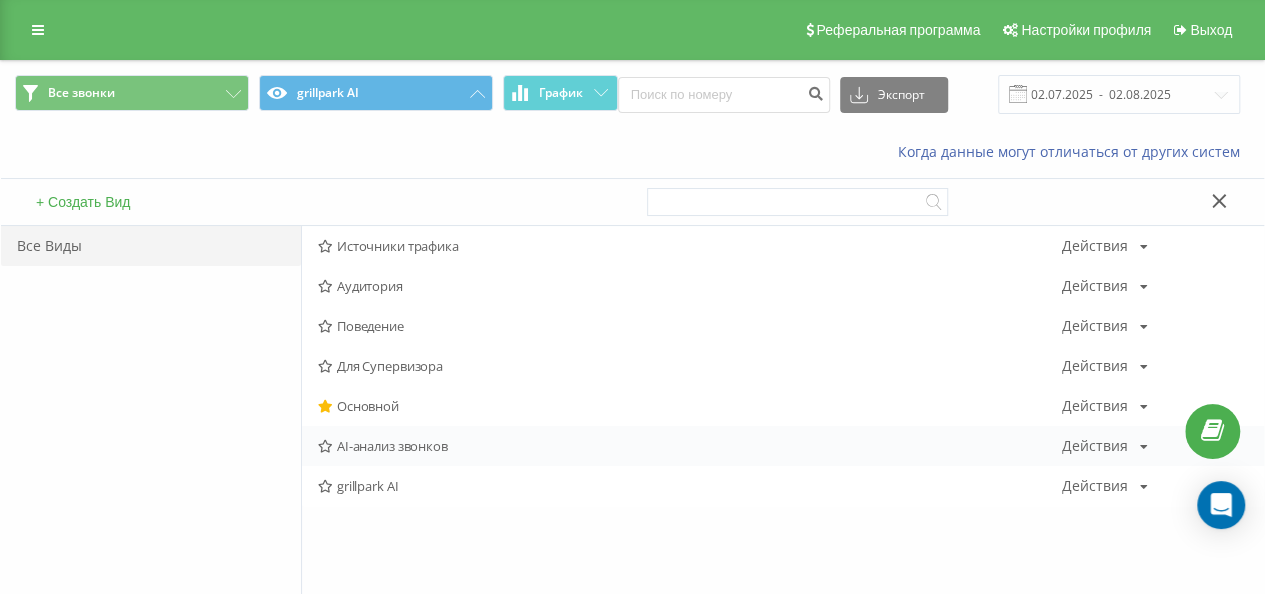 click on "AI-анализ звонков" at bounding box center (690, 446) 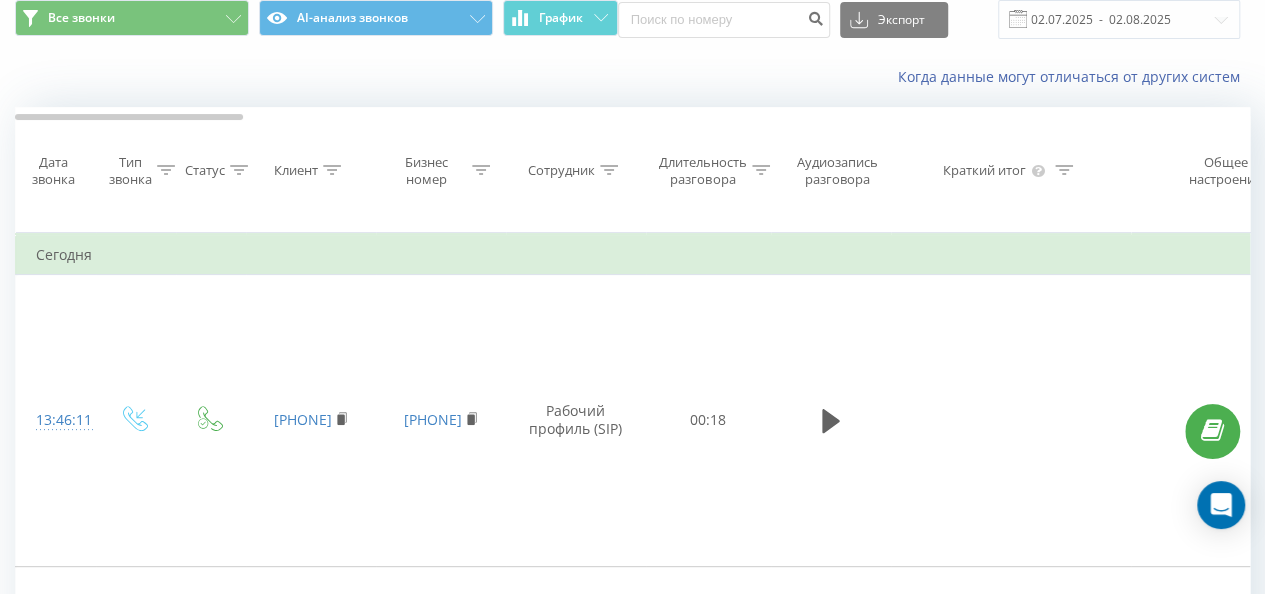 scroll, scrollTop: 0, scrollLeft: 0, axis: both 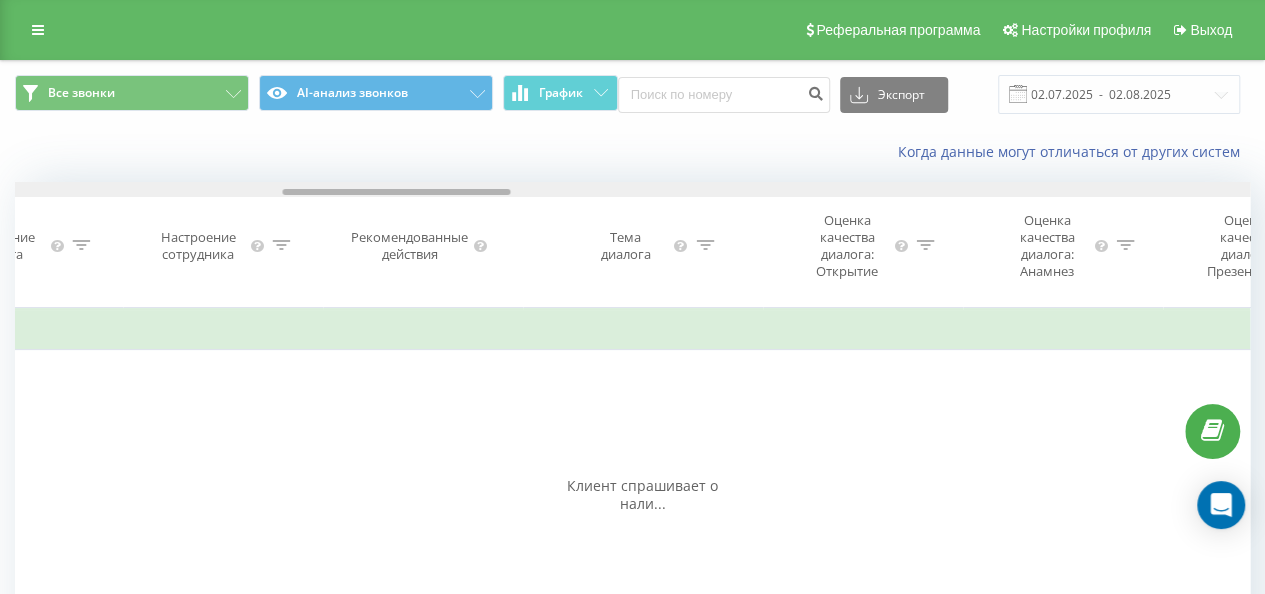 drag, startPoint x: 208, startPoint y: 192, endPoint x: 476, endPoint y: 184, distance: 268.1194 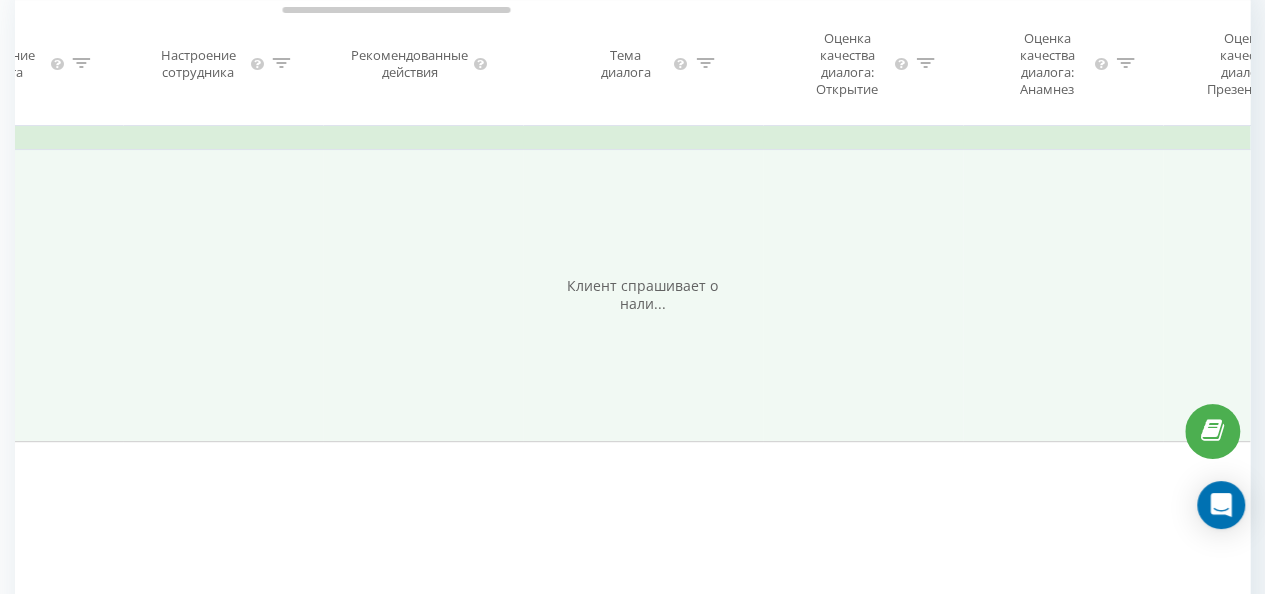 scroll, scrollTop: 100, scrollLeft: 0, axis: vertical 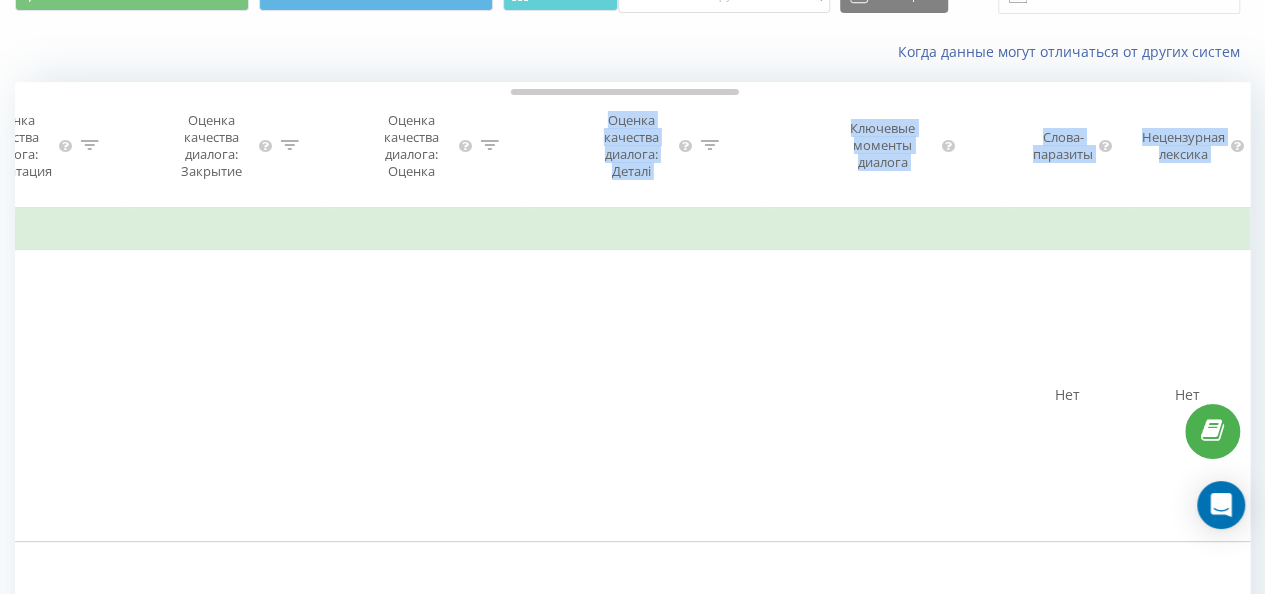 drag, startPoint x: 422, startPoint y: 86, endPoint x: 493, endPoint y: 104, distance: 73.24616 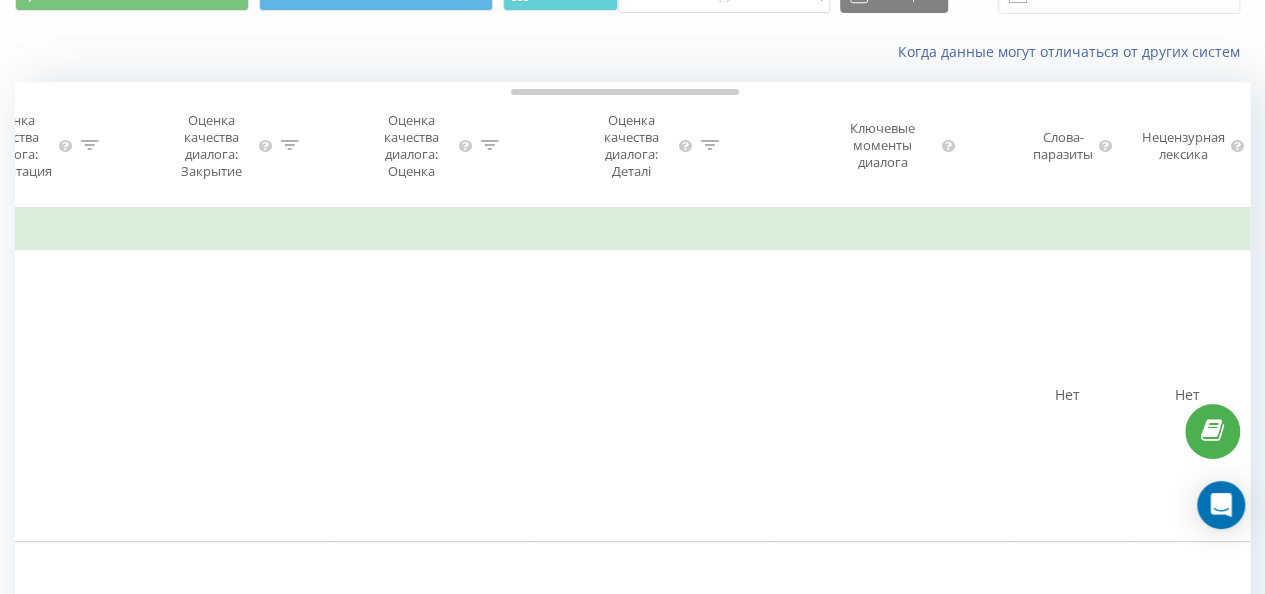 click on "Когда данные могут отличаться от других систем" at bounding box center [869, 52] 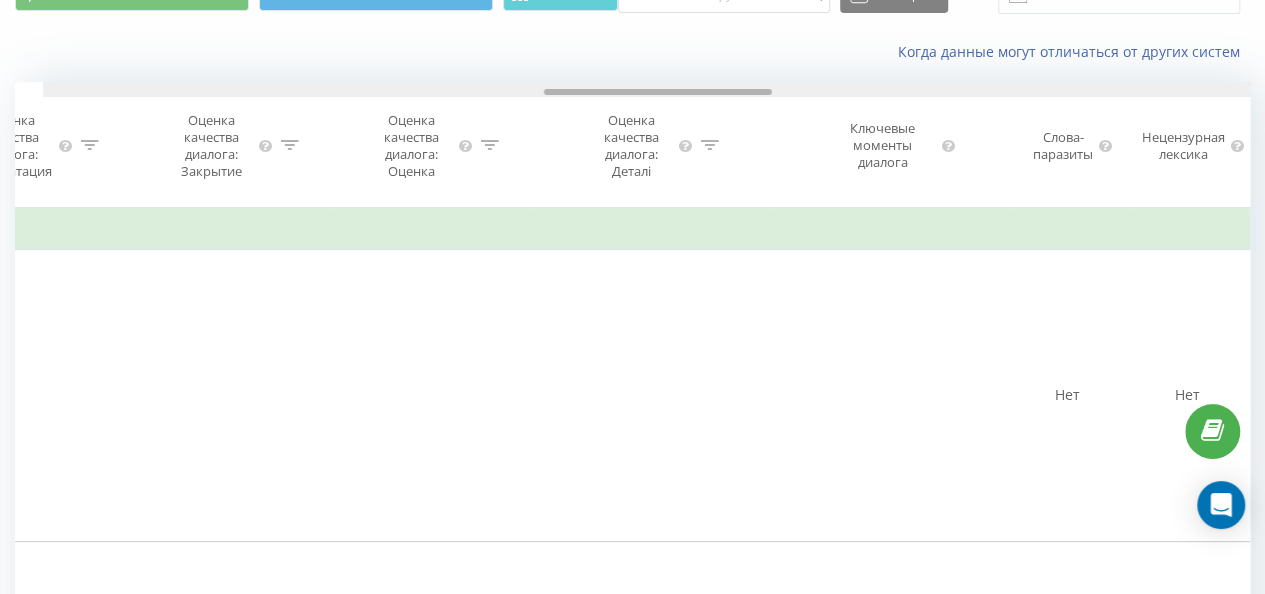 scroll, scrollTop: 0, scrollLeft: 2937, axis: horizontal 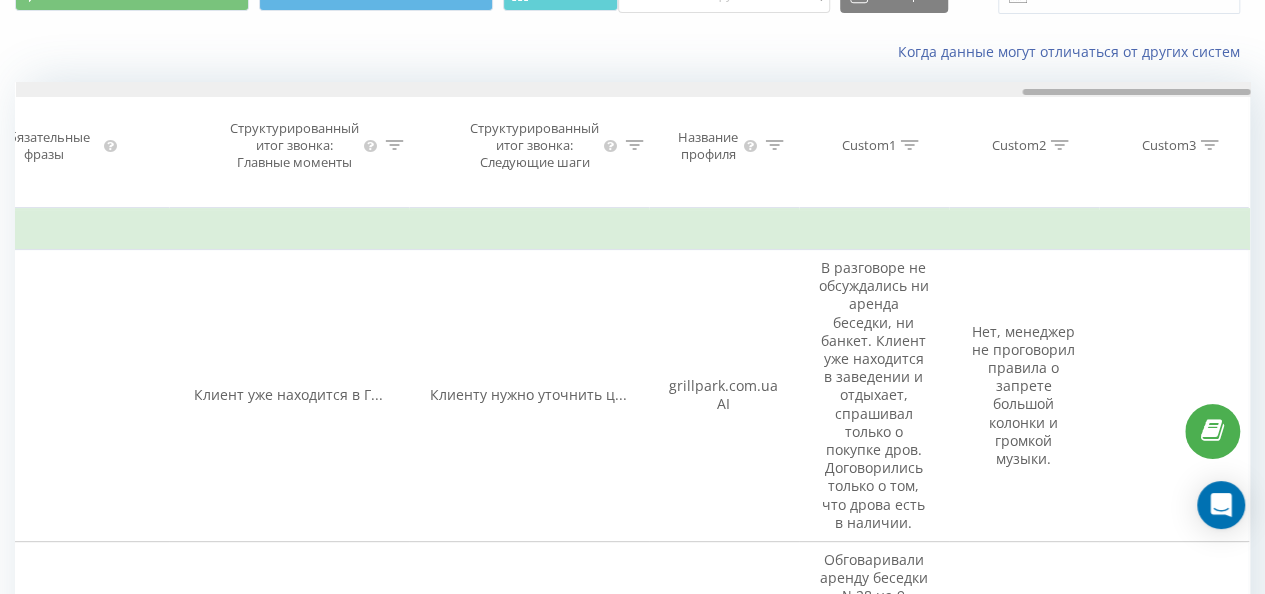 drag, startPoint x: 565, startPoint y: 93, endPoint x: 1096, endPoint y: 217, distance: 545.2862 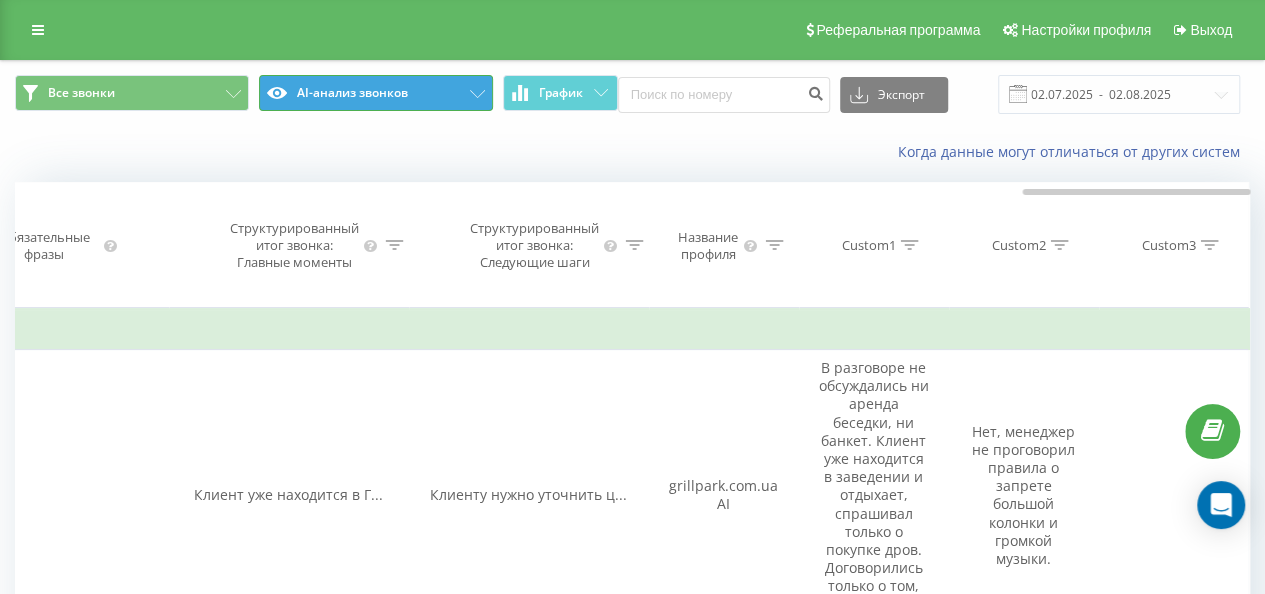 click on "AI-анализ звонков" at bounding box center [376, 93] 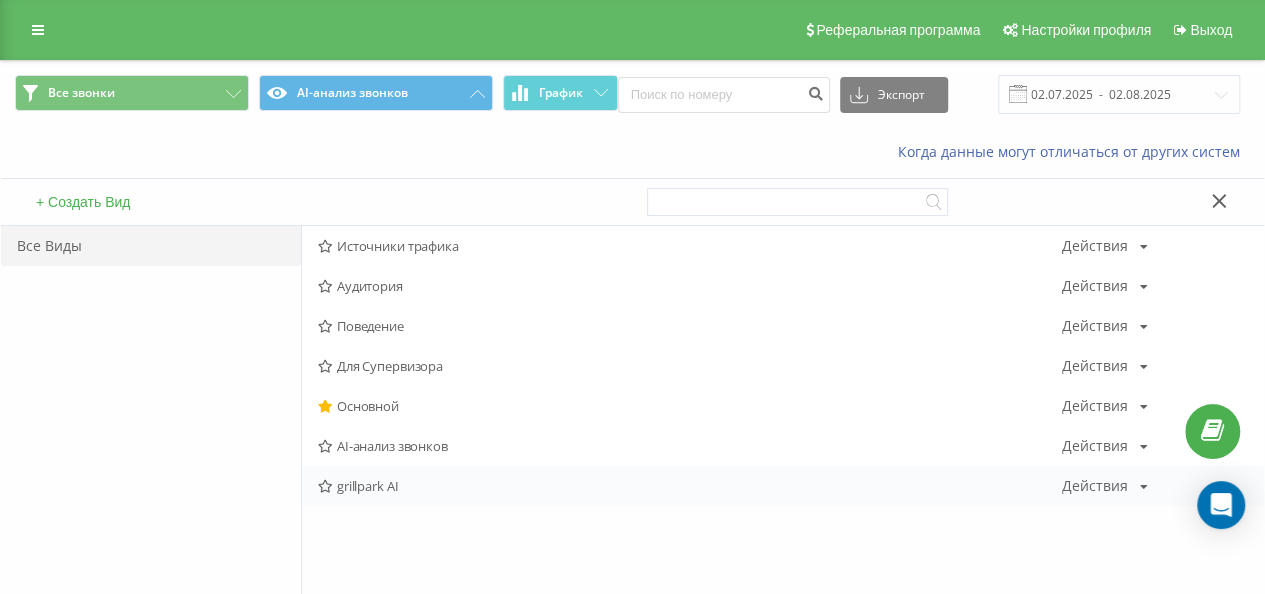 click on "grillpark AI" at bounding box center (690, 486) 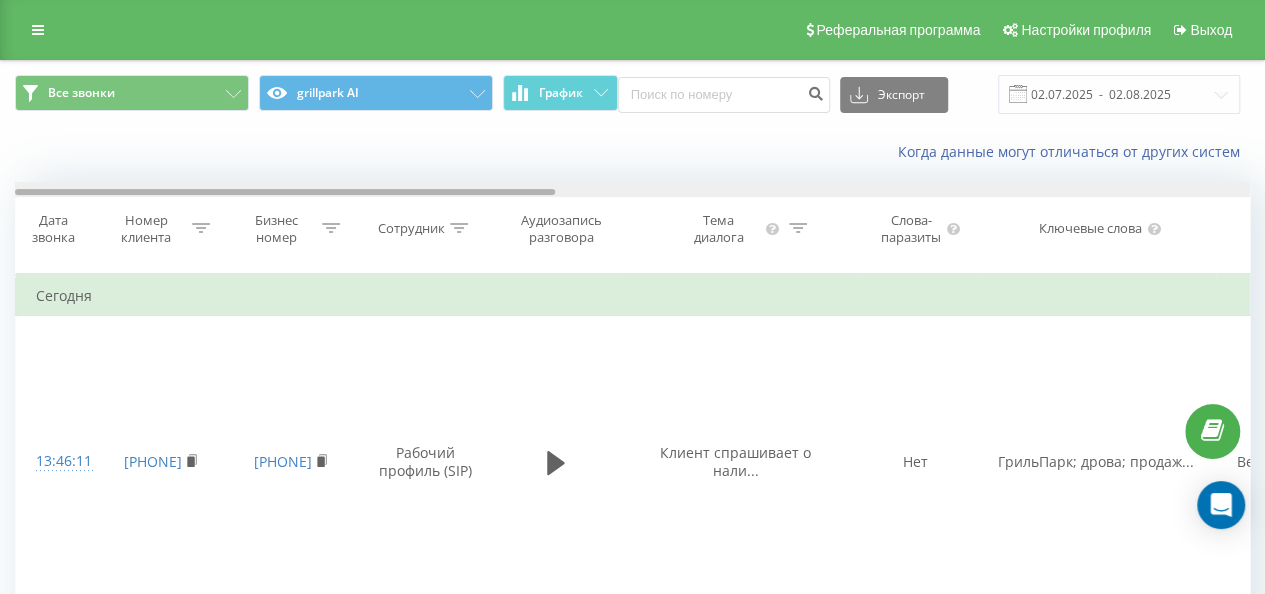 scroll, scrollTop: 0, scrollLeft: 32, axis: horizontal 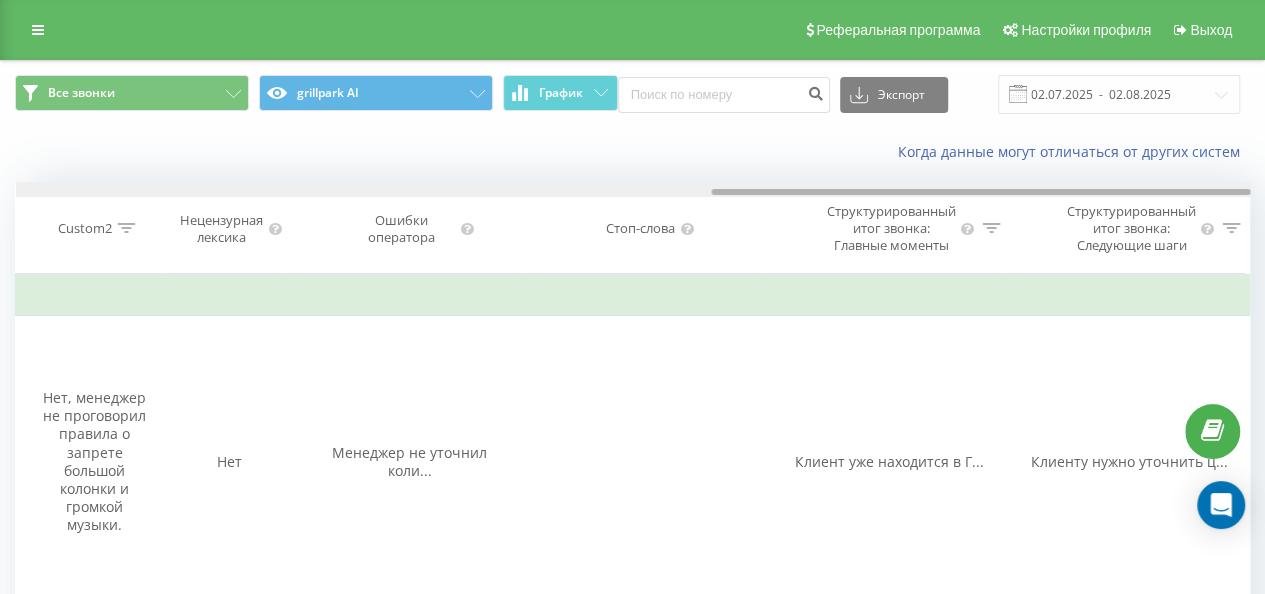 drag, startPoint x: 478, startPoint y: 192, endPoint x: 1244, endPoint y: 175, distance: 766.1886 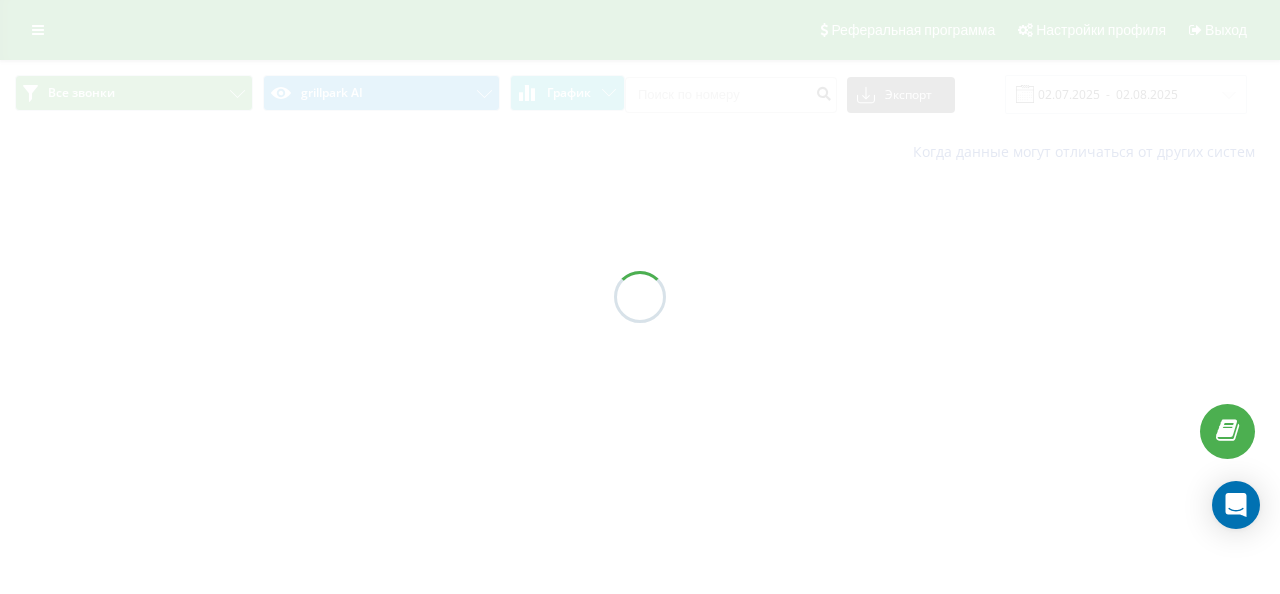 scroll, scrollTop: 0, scrollLeft: 0, axis: both 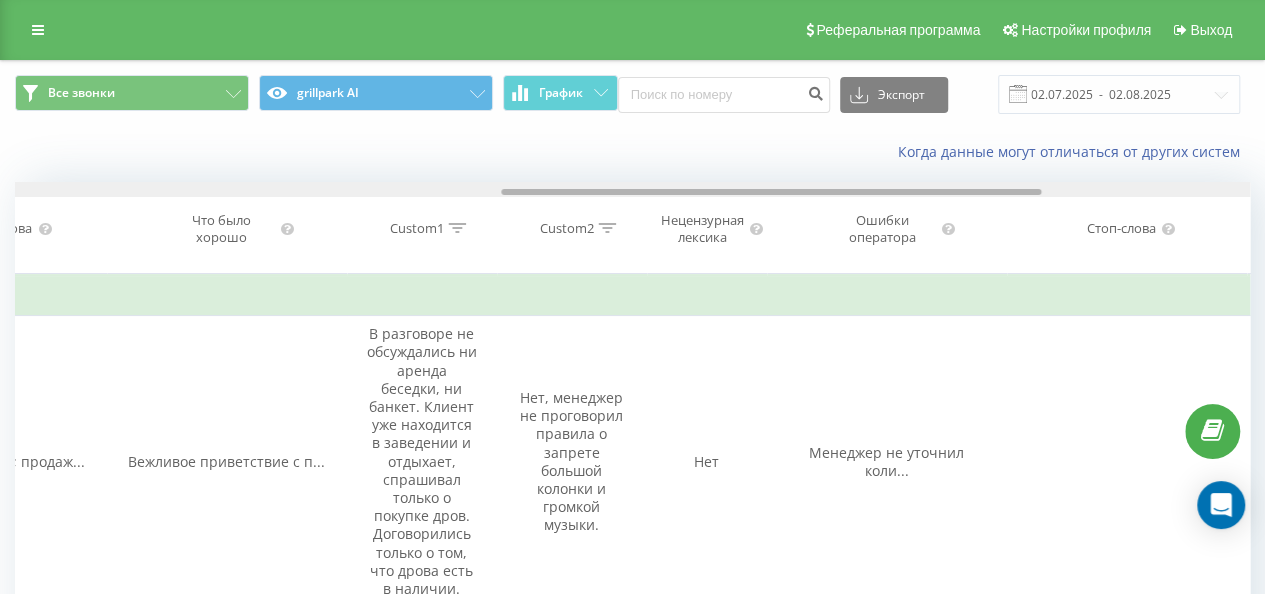 drag, startPoint x: 410, startPoint y: 192, endPoint x: 896, endPoint y: 202, distance: 486.10287 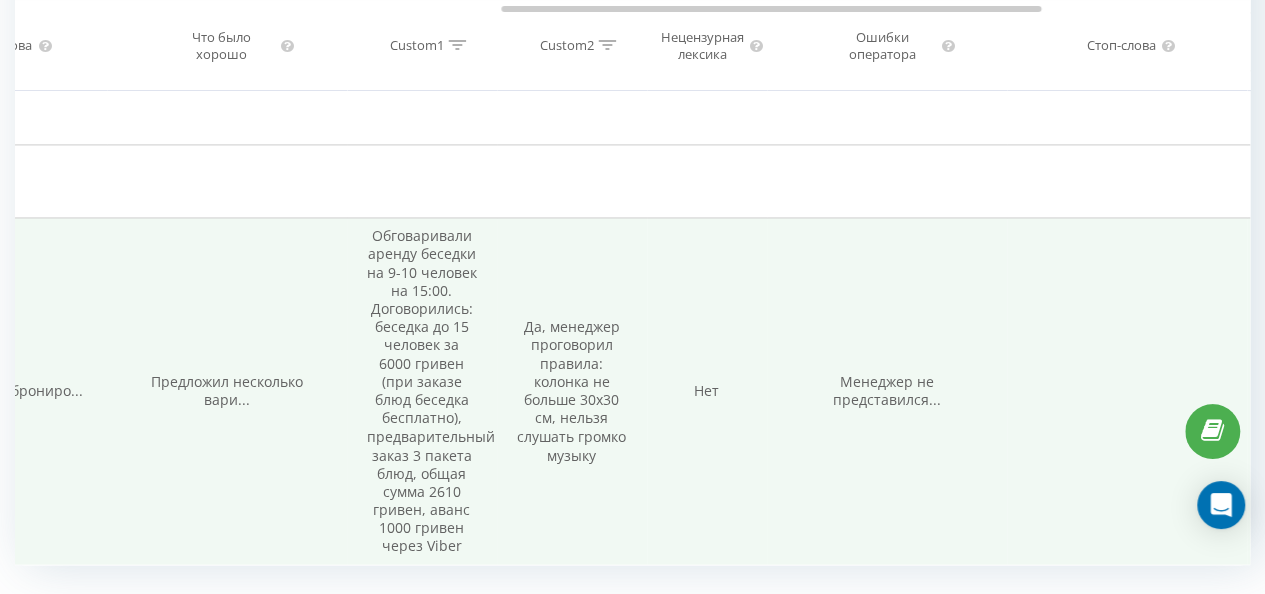 scroll, scrollTop: 5290, scrollLeft: 0, axis: vertical 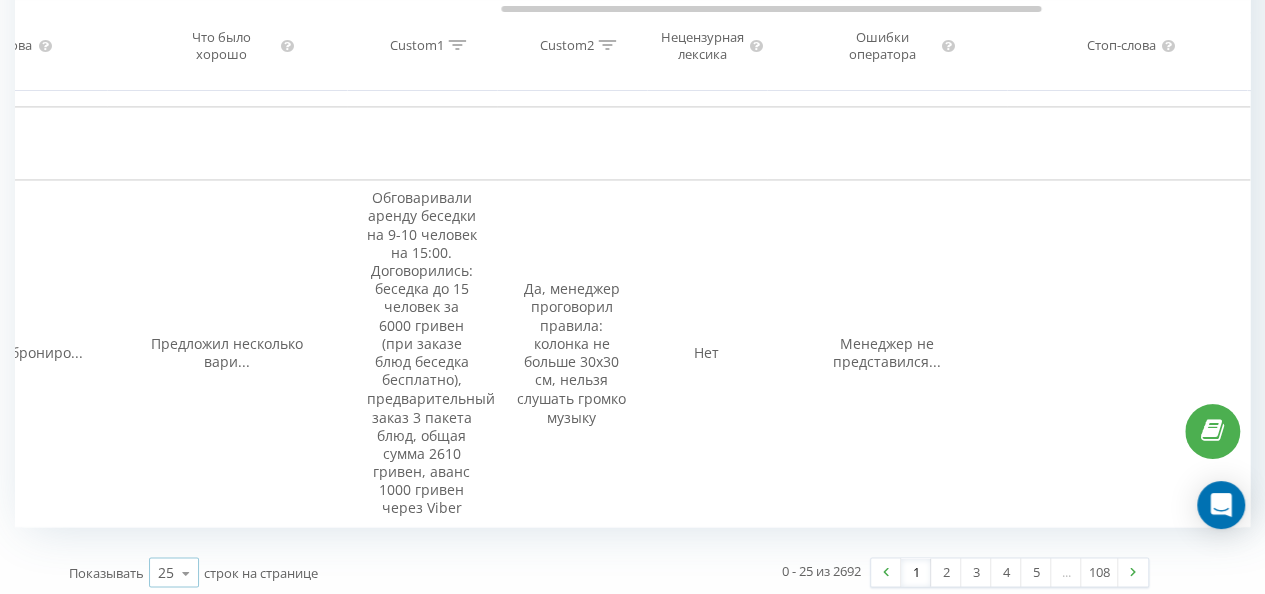 click at bounding box center (186, 572) 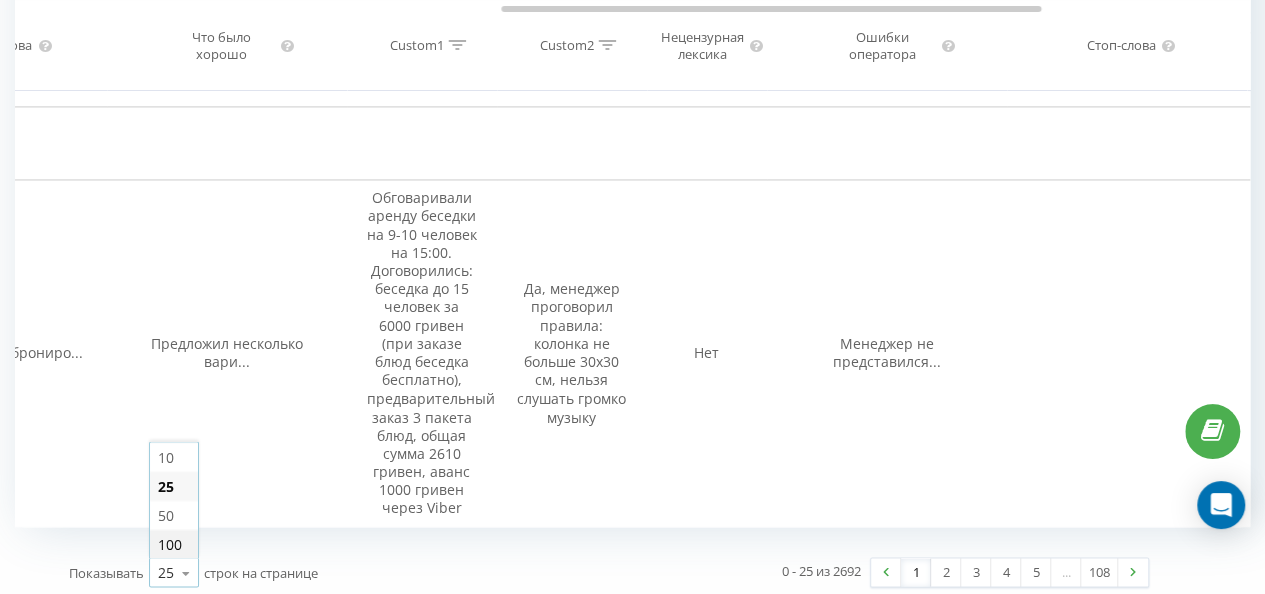 click on "100" at bounding box center (170, 543) 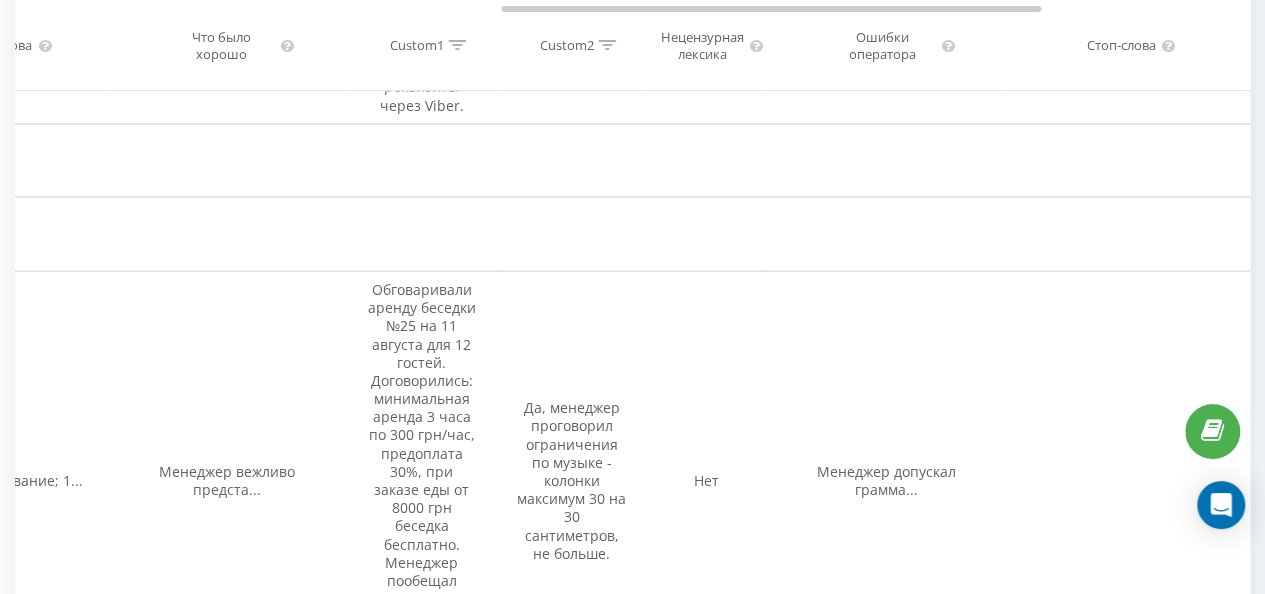 scroll, scrollTop: 20790, scrollLeft: 0, axis: vertical 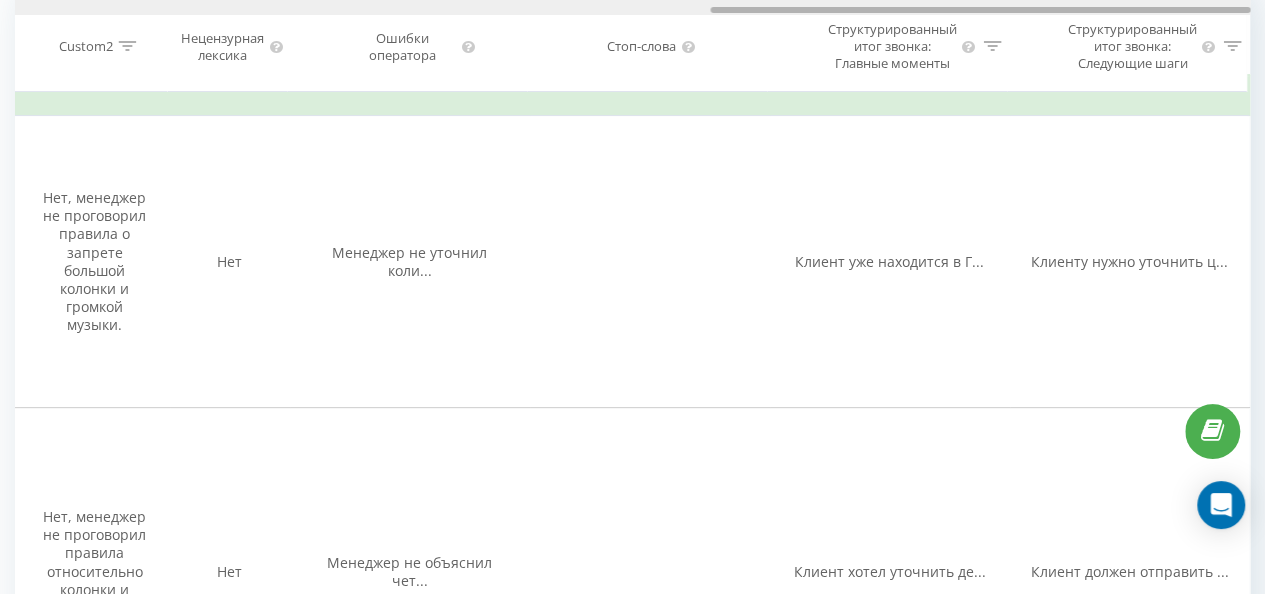 drag, startPoint x: 620, startPoint y: 8, endPoint x: 854, endPoint y: 12, distance: 234.03418 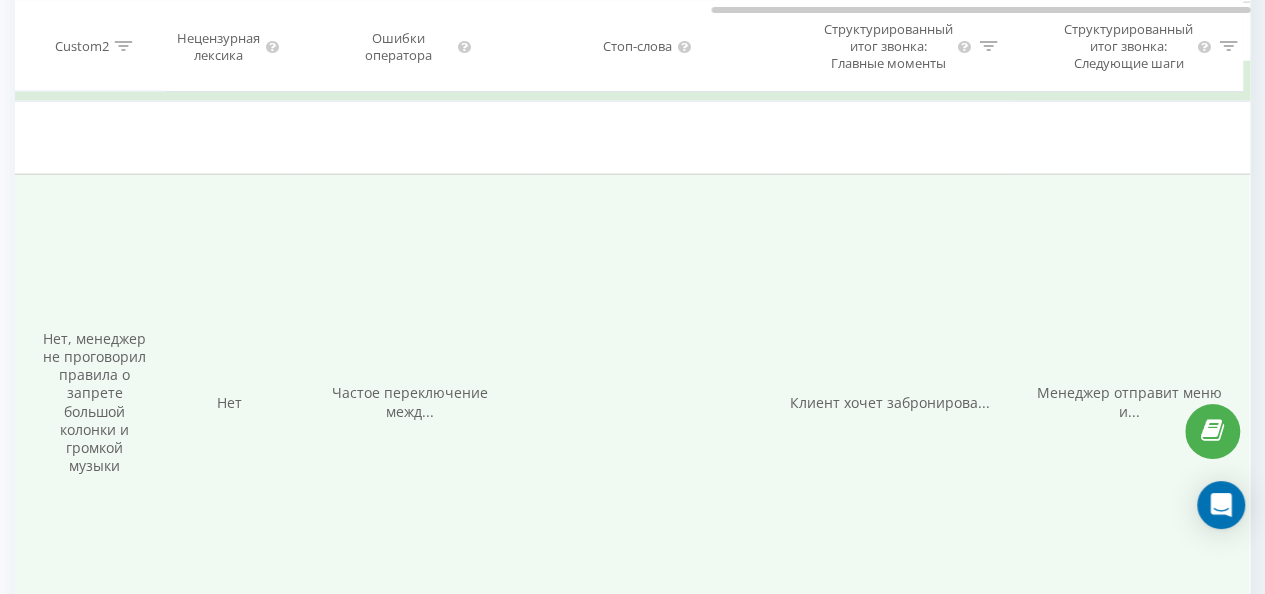 scroll, scrollTop: 9700, scrollLeft: 0, axis: vertical 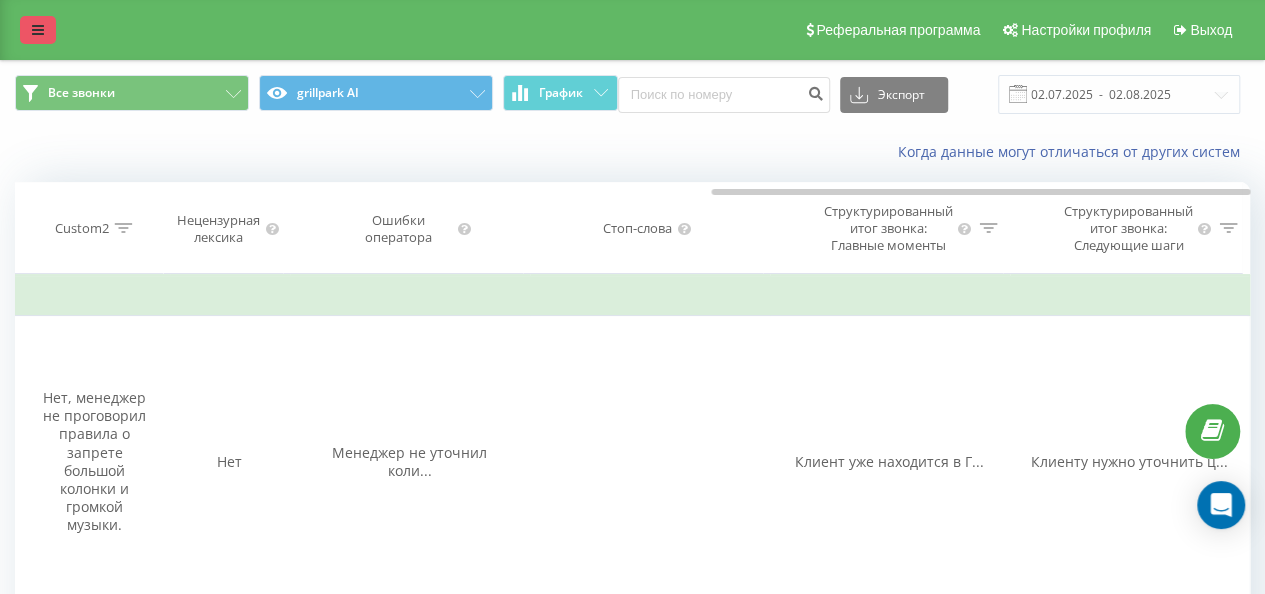 click at bounding box center (38, 30) 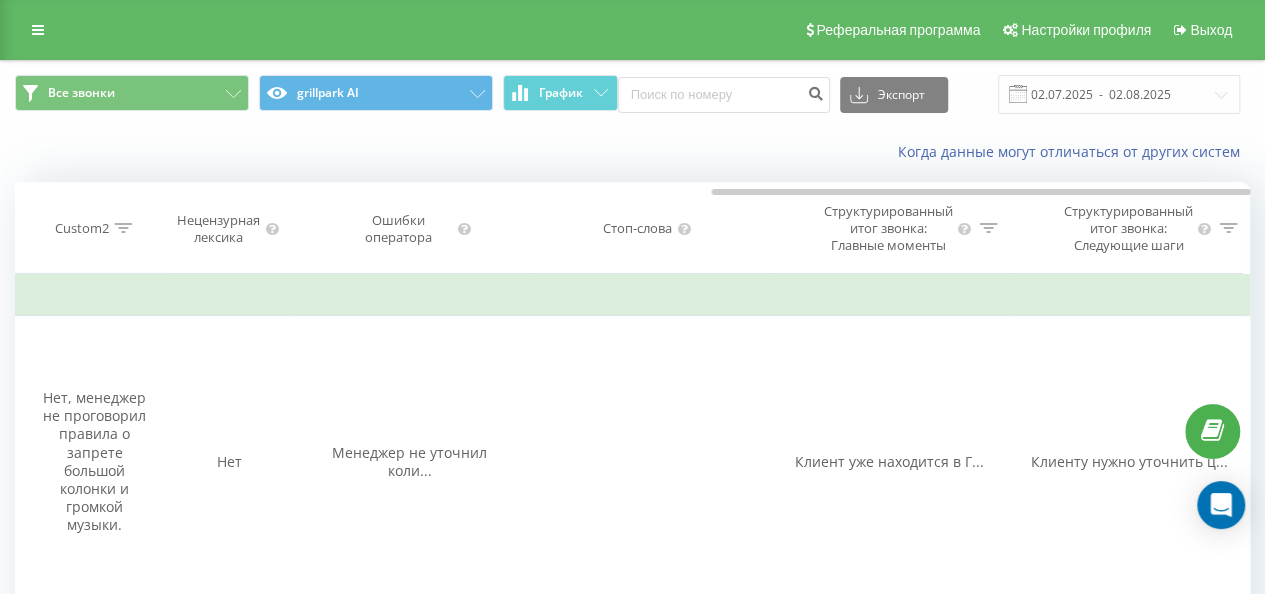 scroll, scrollTop: 0, scrollLeft: 1586, axis: horizontal 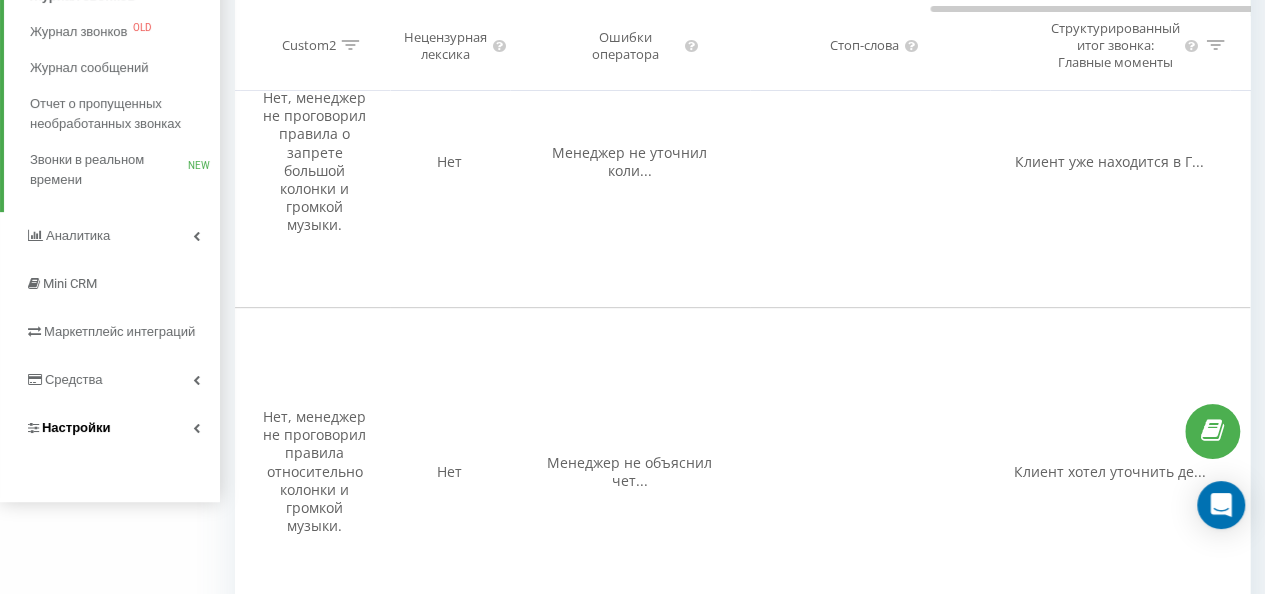 click on "Настройки" at bounding box center [110, 428] 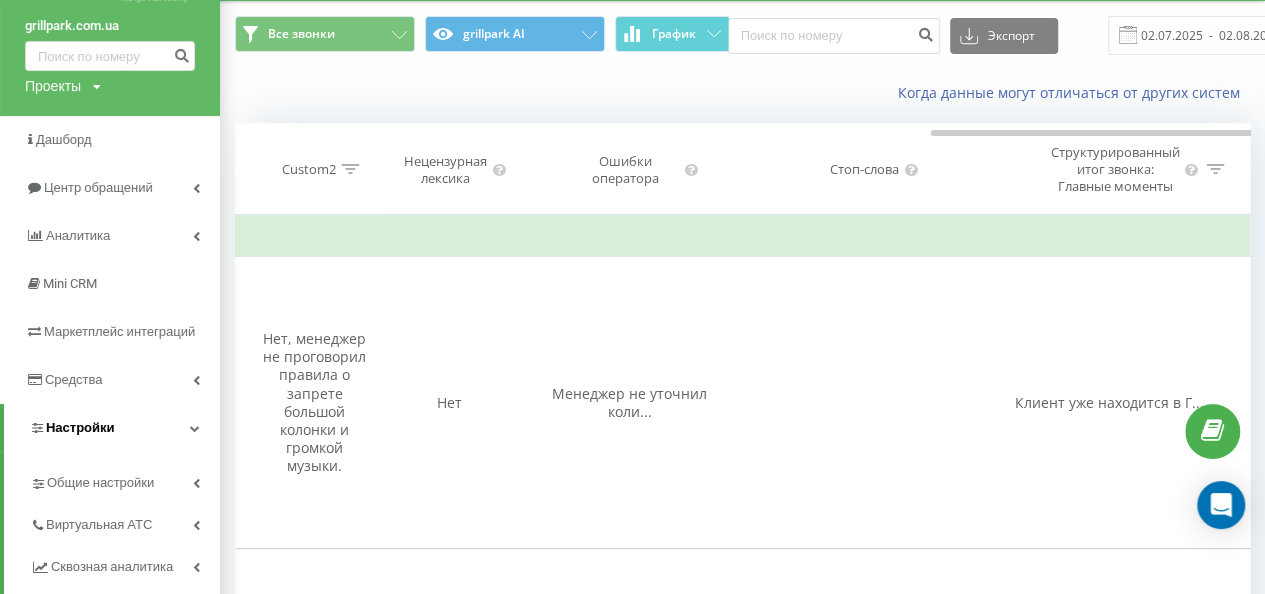 click on "Настройки" at bounding box center (80, 427) 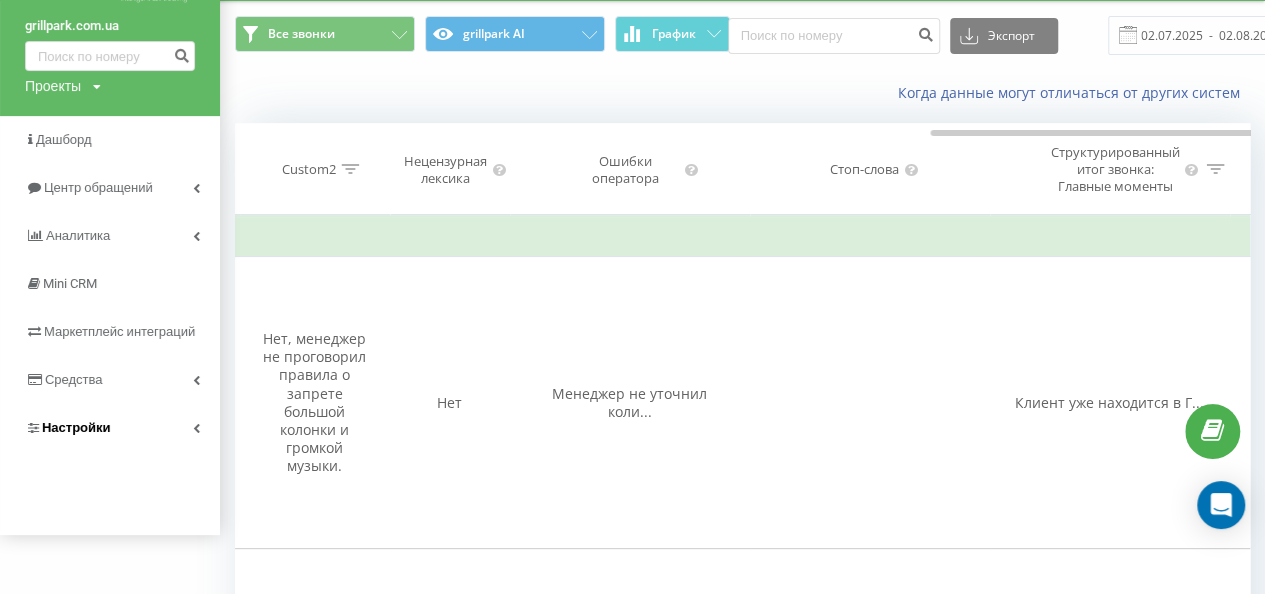 click on "Настройки" at bounding box center (76, 427) 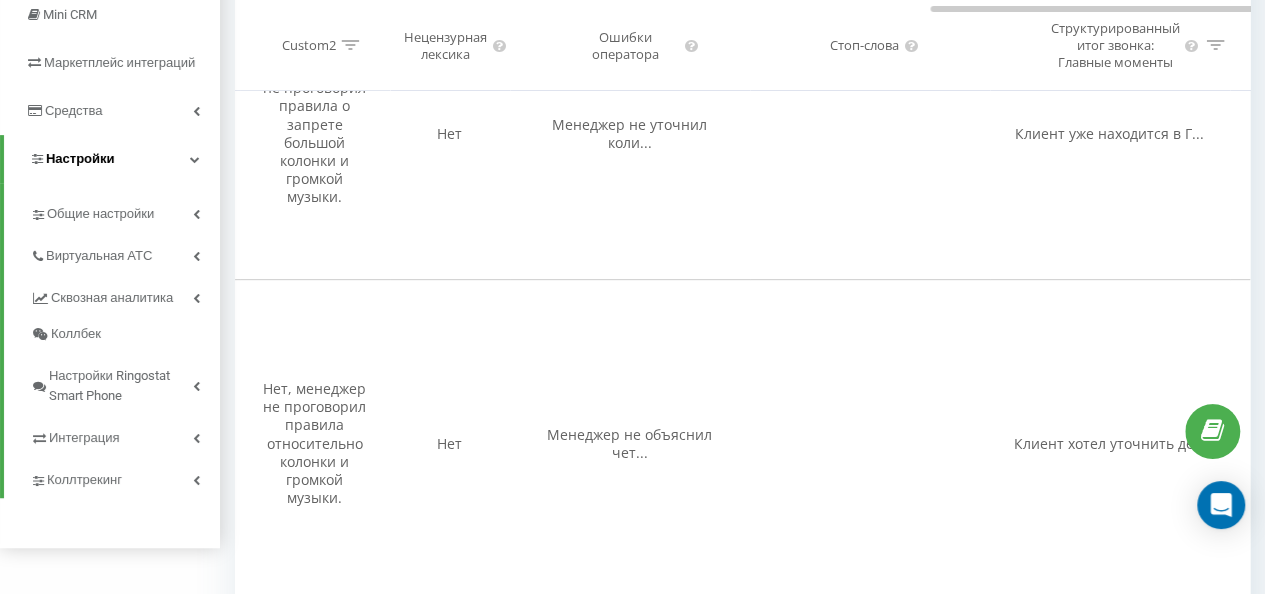 scroll, scrollTop: 359, scrollLeft: 0, axis: vertical 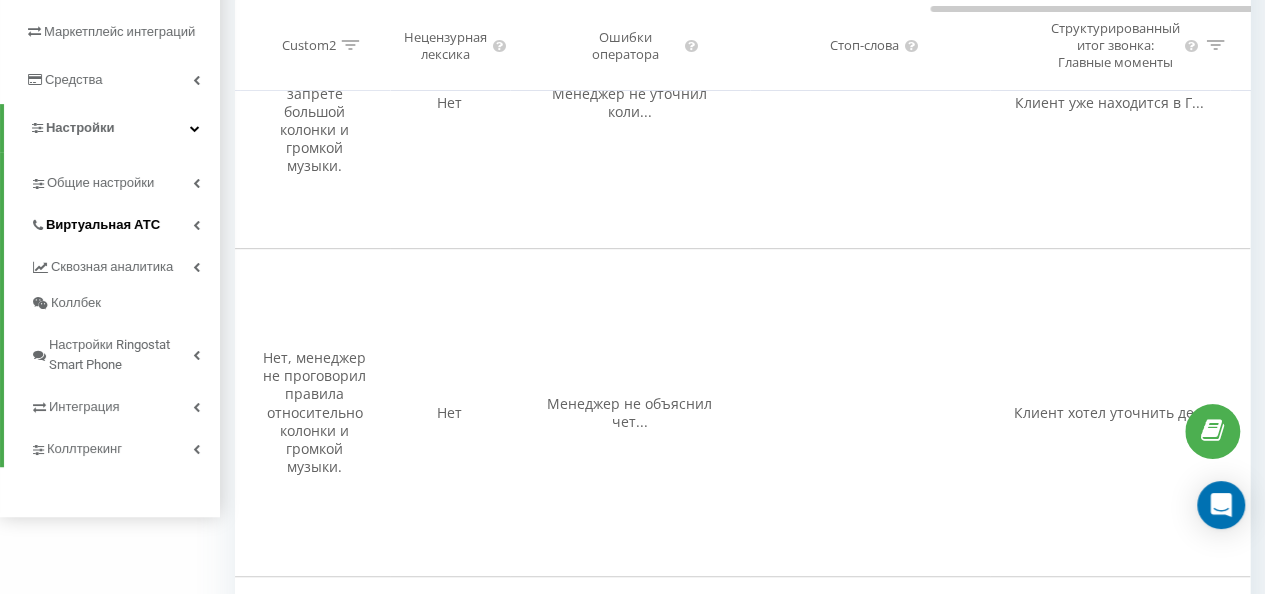 click on "Виртуальная АТС" at bounding box center (103, 225) 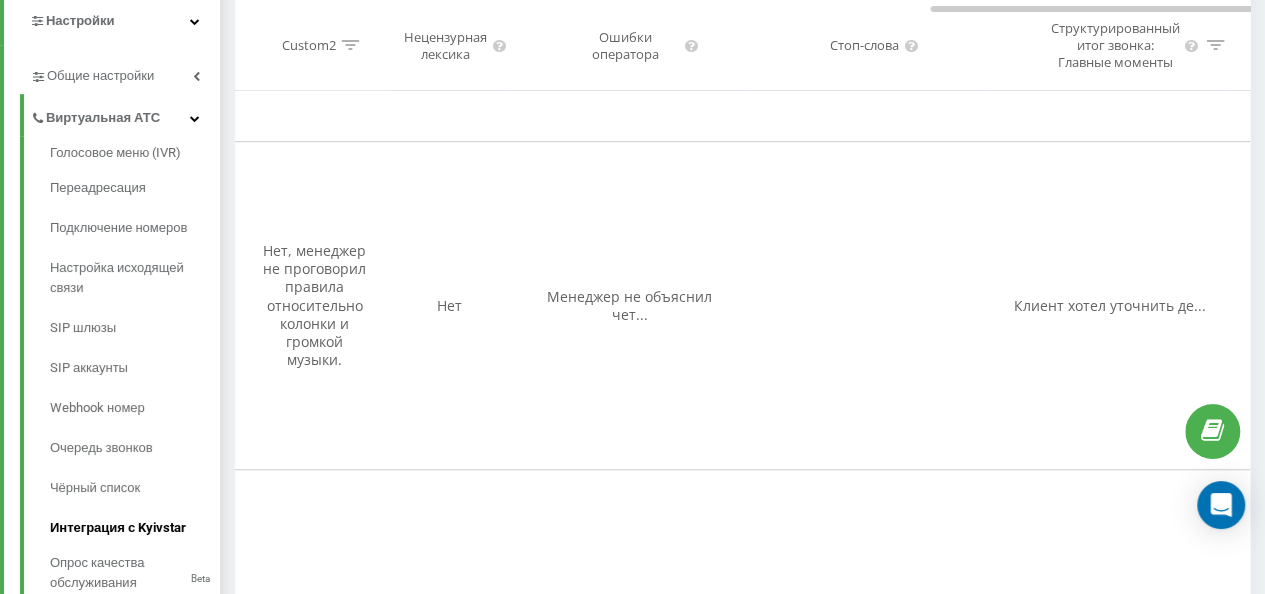 scroll, scrollTop: 259, scrollLeft: 0, axis: vertical 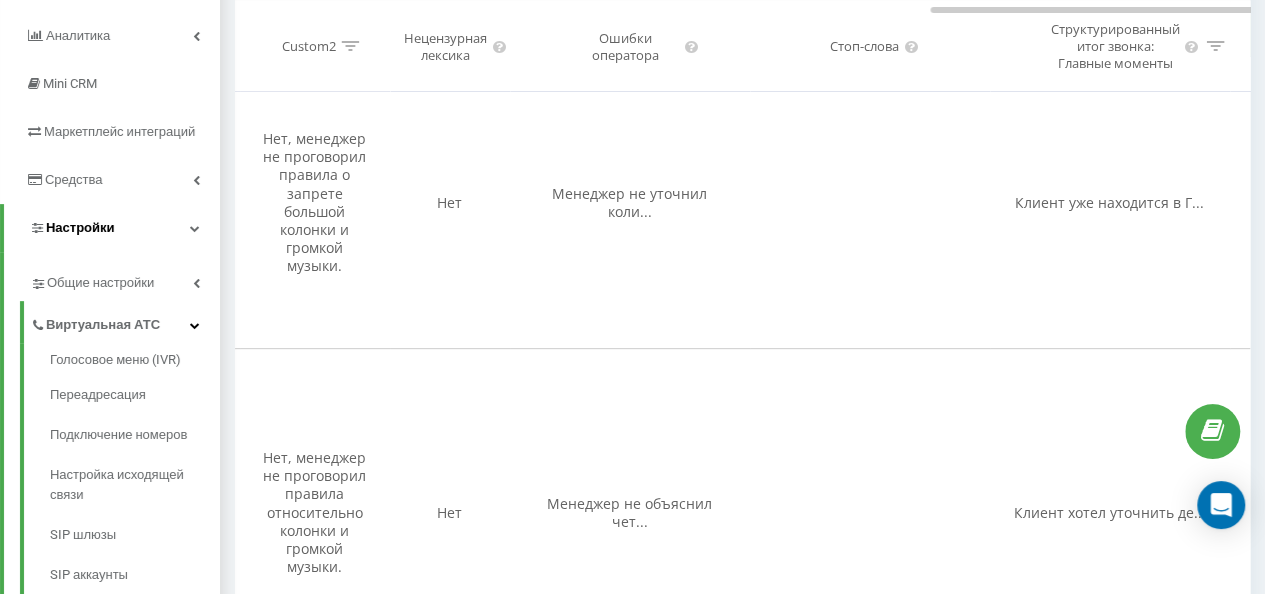 click on "Настройки" at bounding box center (80, 227) 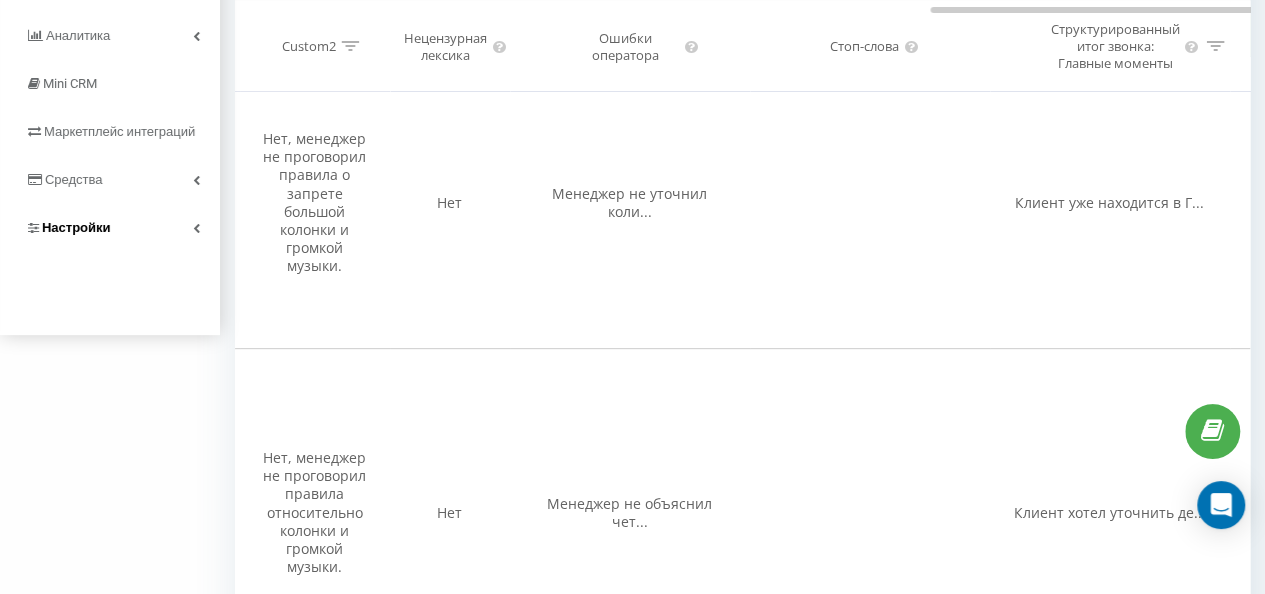 click on "Настройки" at bounding box center (76, 227) 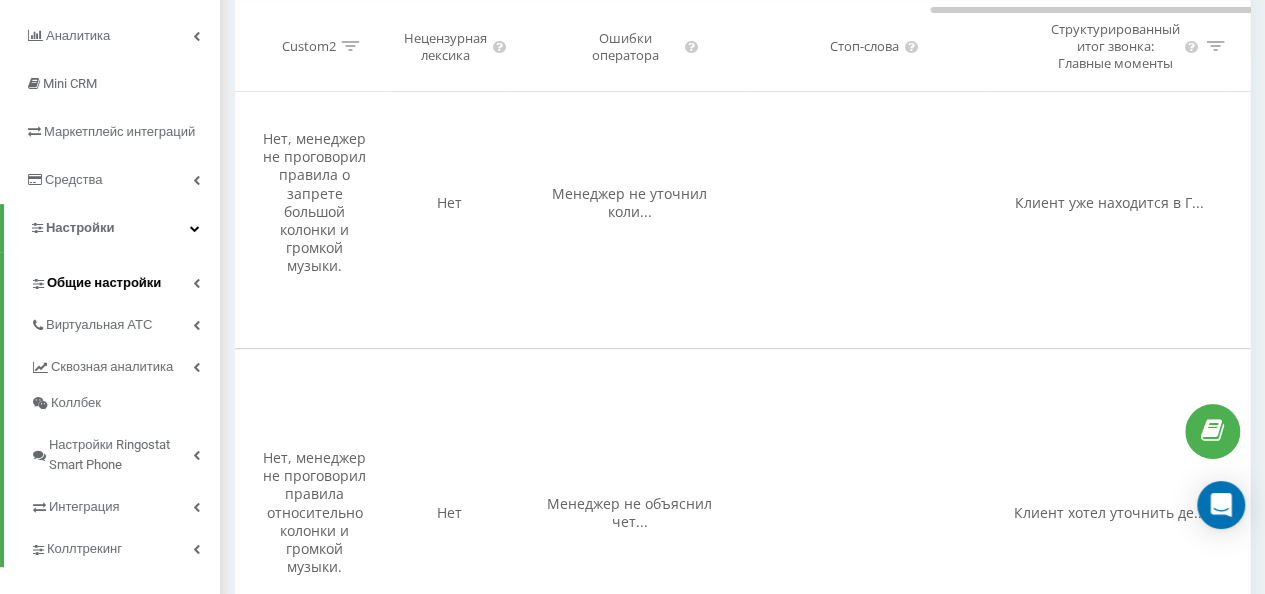 click on "Общие настройки" at bounding box center (104, 283) 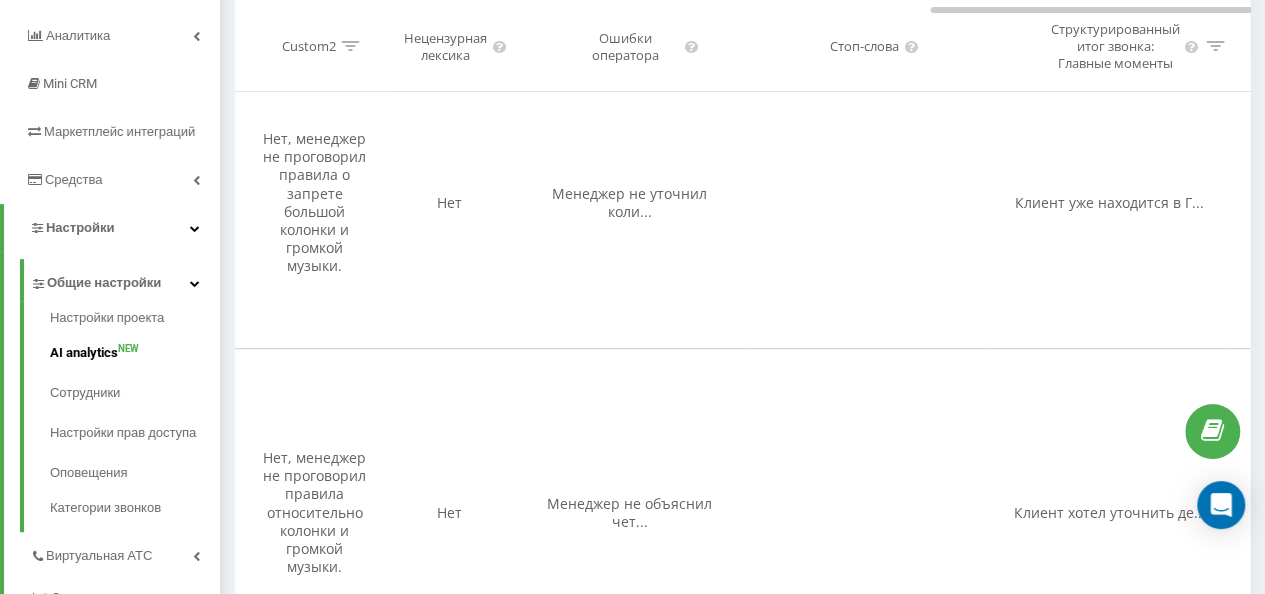 click on "AI analytics NEW" at bounding box center [135, 353] 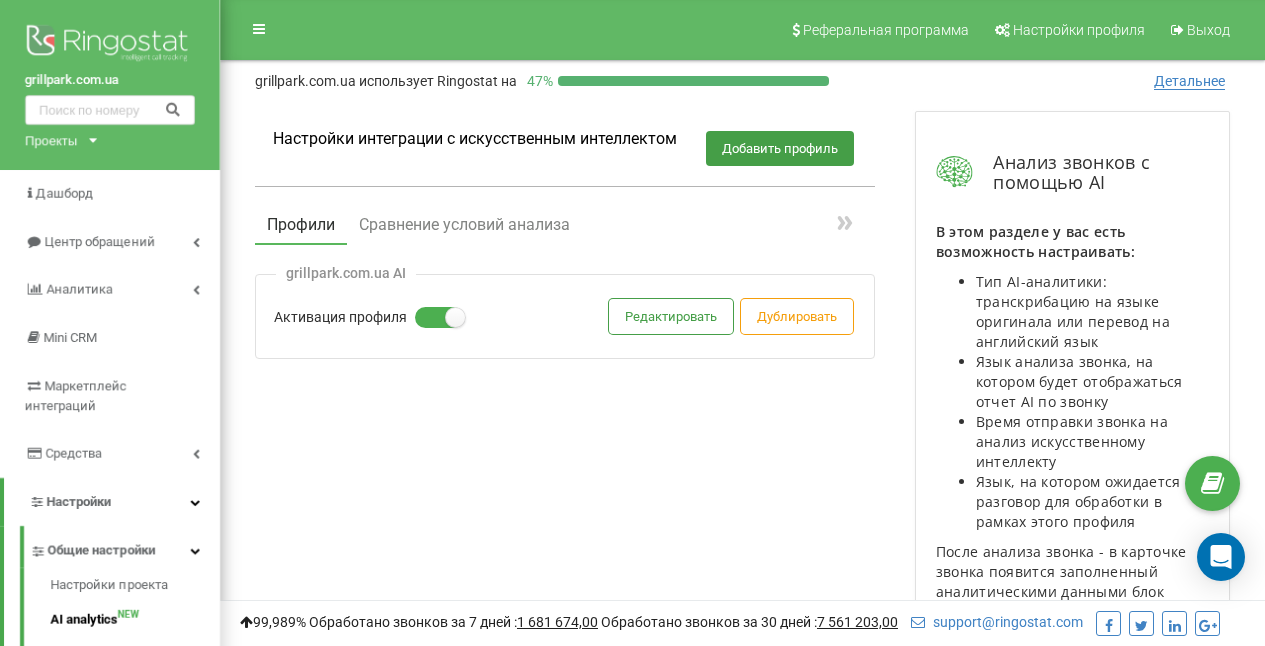 scroll, scrollTop: 0, scrollLeft: 0, axis: both 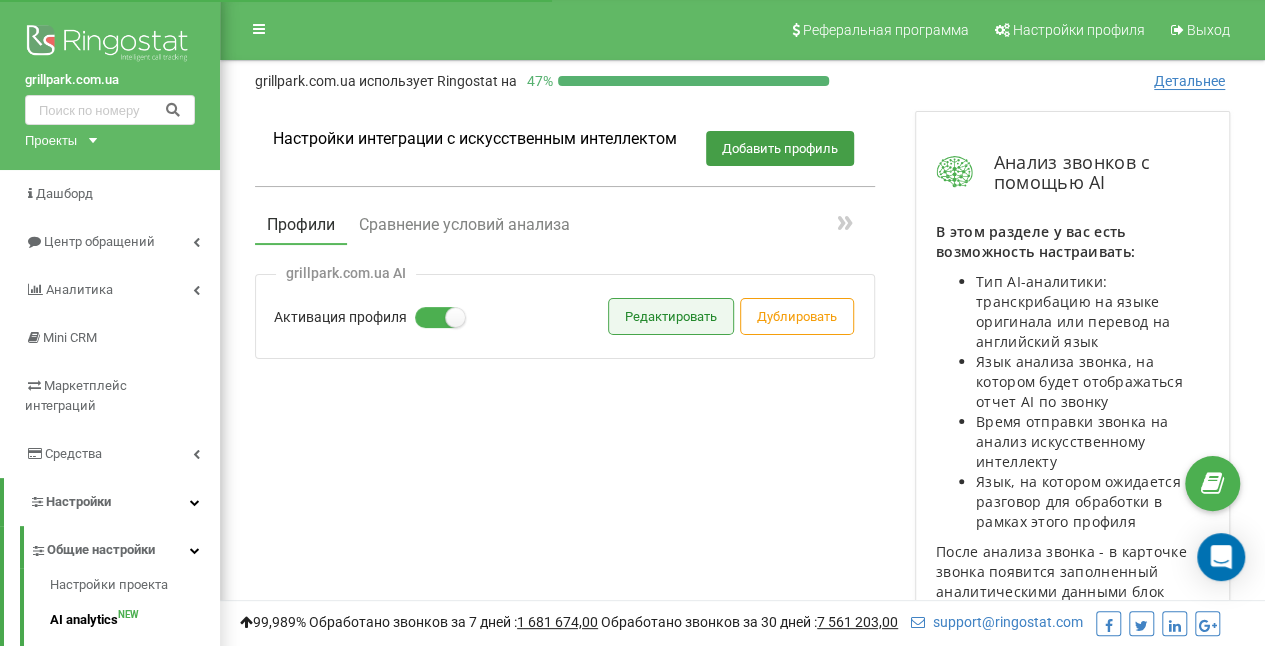 click on "Редактировать" at bounding box center [671, 316] 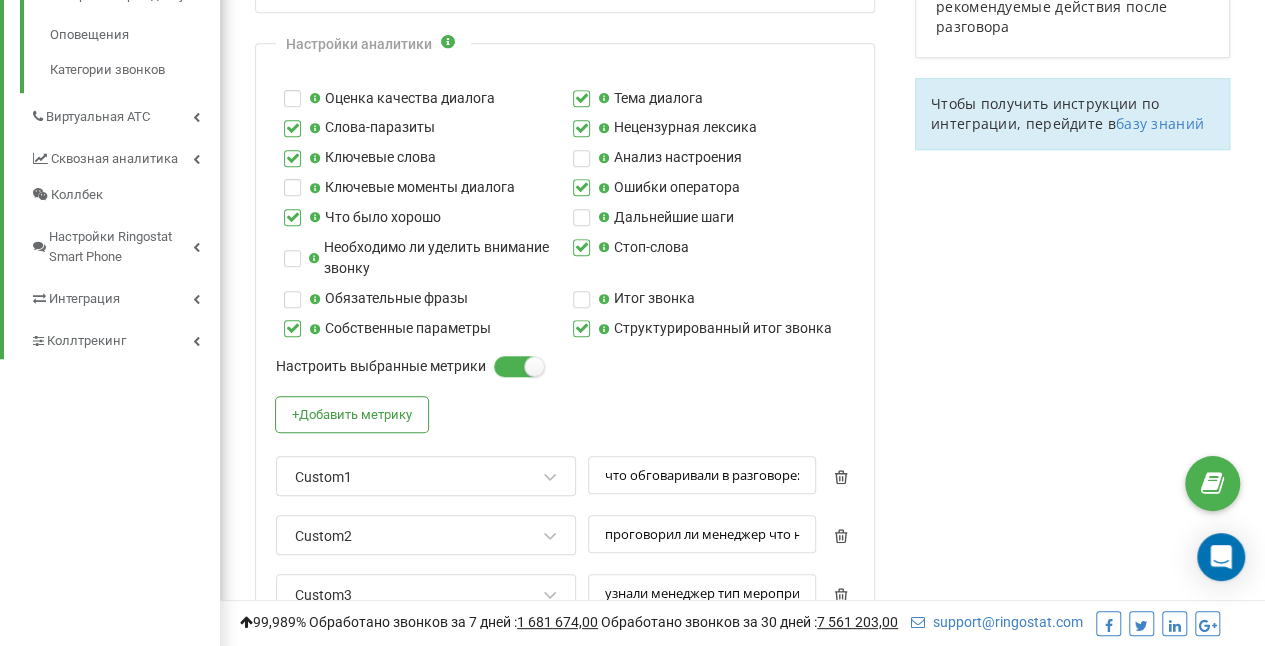 scroll, scrollTop: 700, scrollLeft: 0, axis: vertical 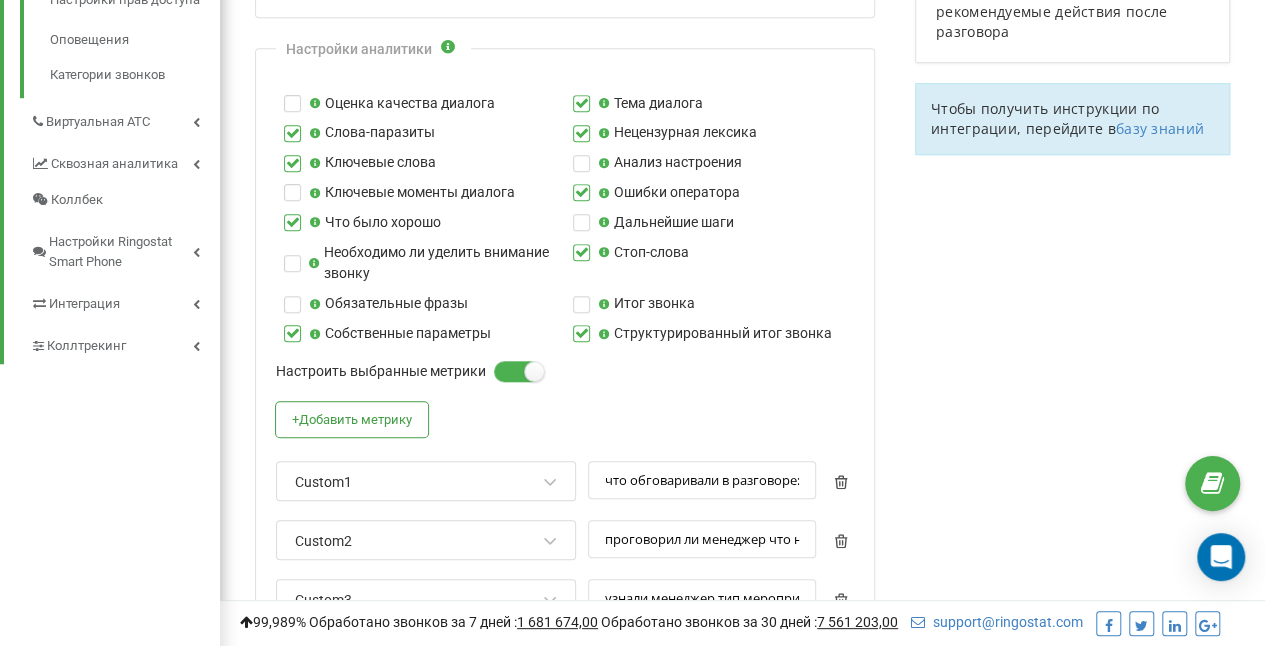 click at bounding box center (581, 244) 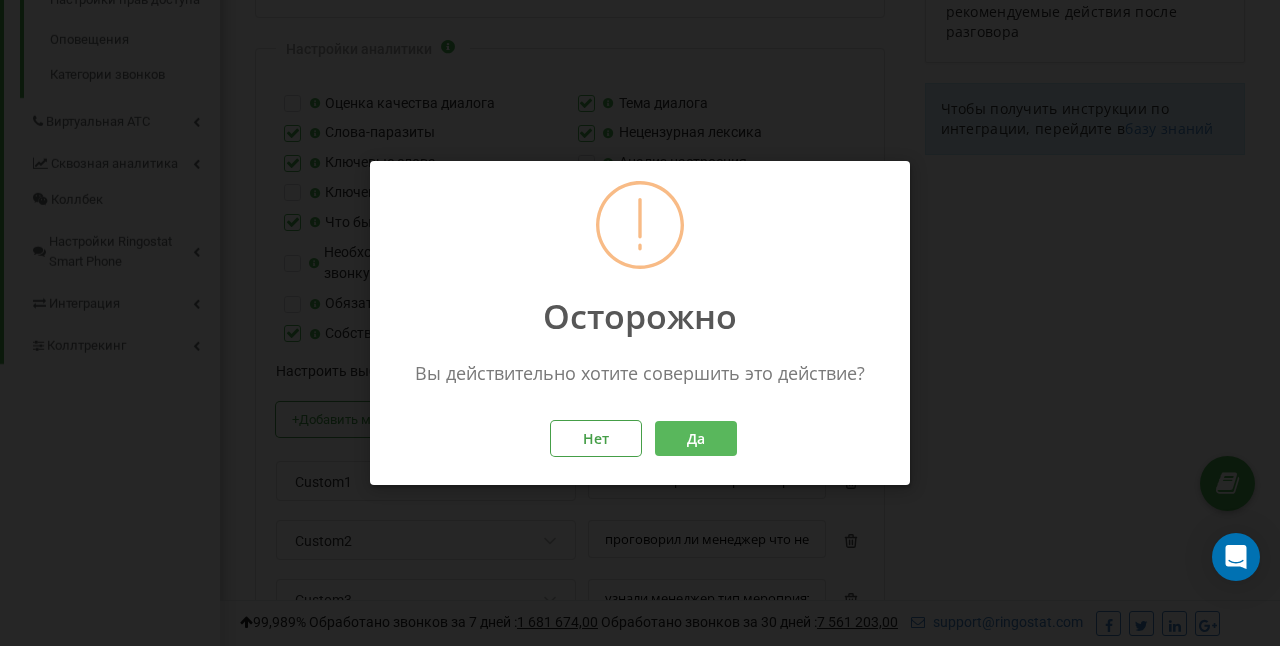 click on "Да" at bounding box center (696, 438) 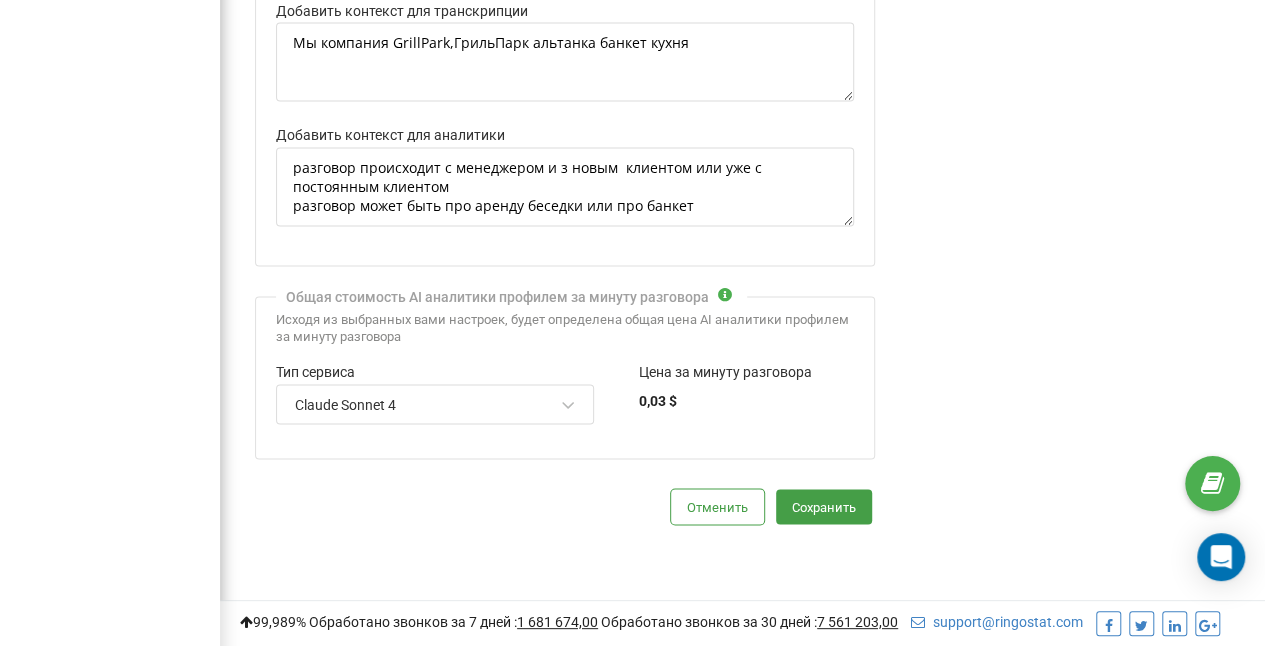 scroll, scrollTop: 1544, scrollLeft: 0, axis: vertical 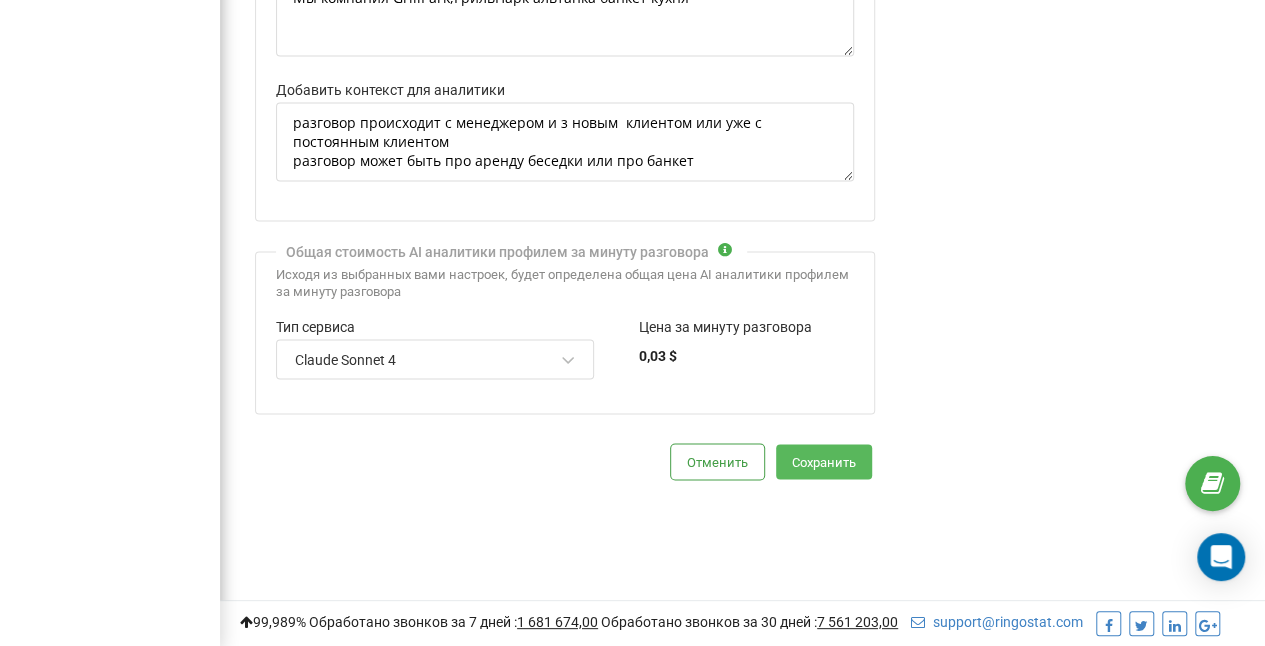 click on "Сохранить" at bounding box center (824, 461) 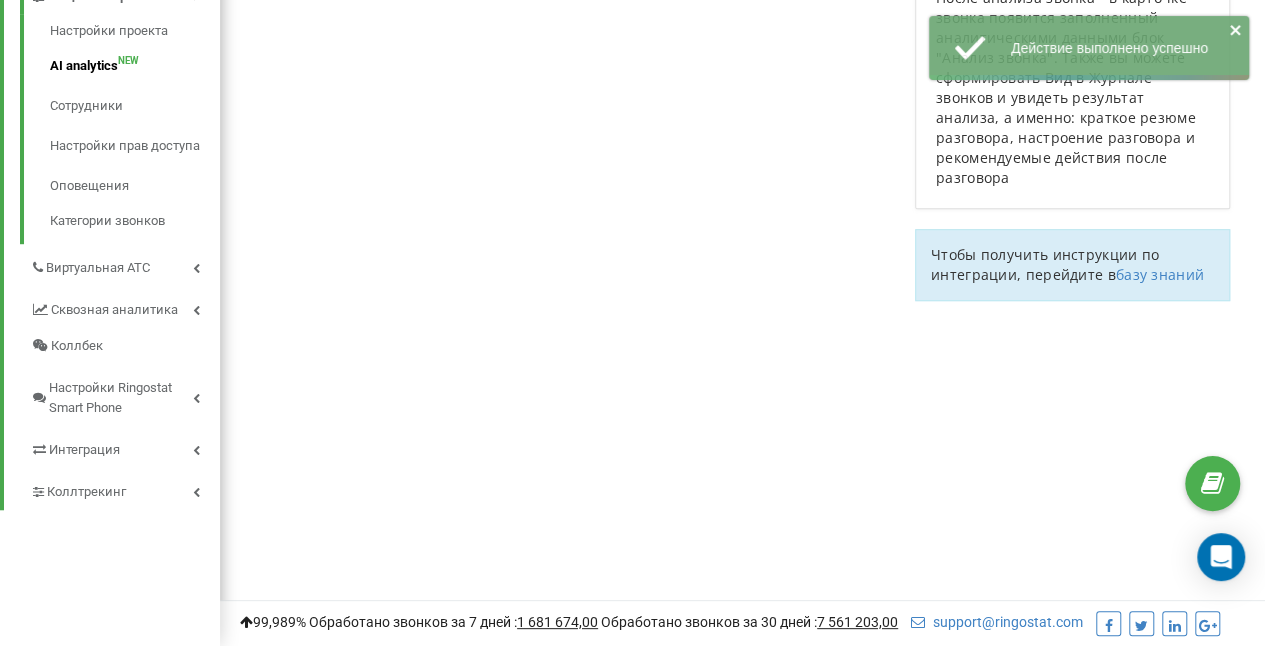 scroll, scrollTop: 0, scrollLeft: 0, axis: both 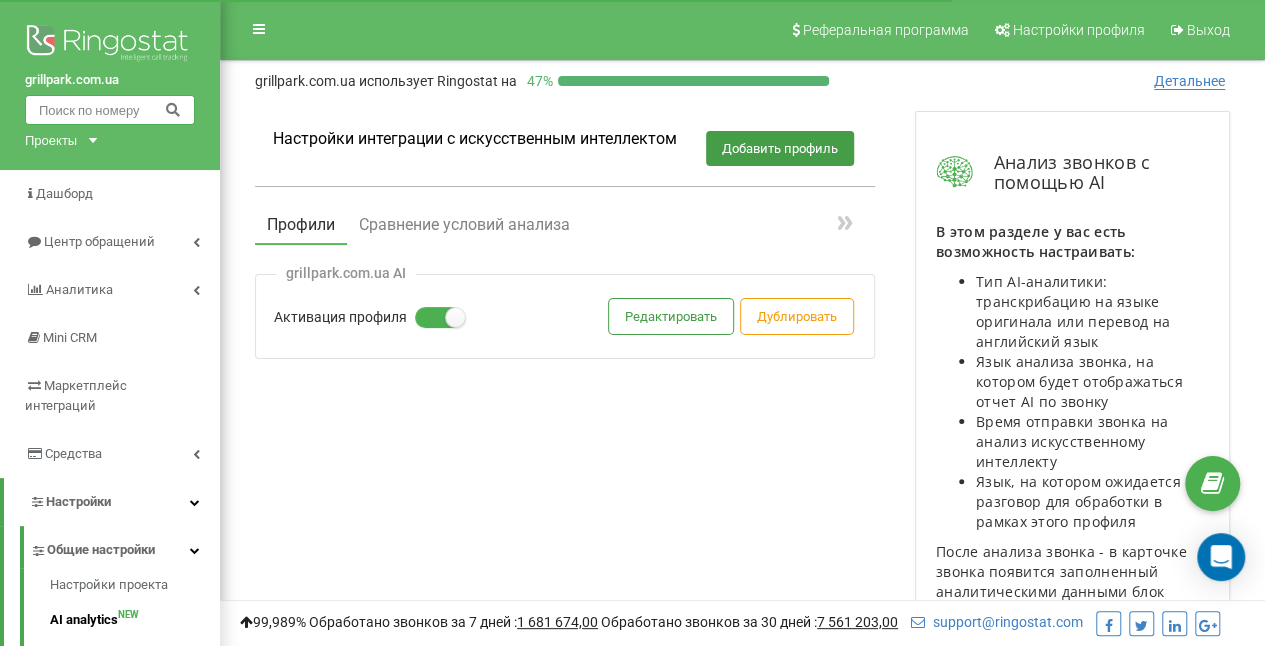 click at bounding box center [110, 110] 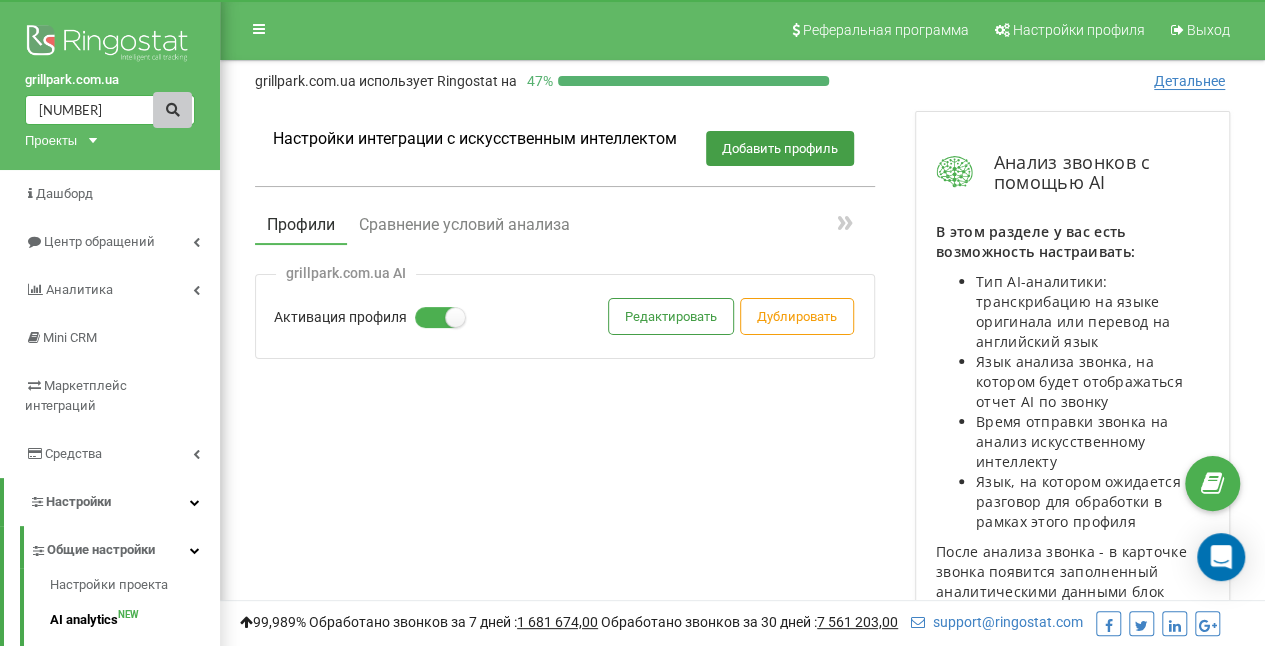 type on "0674871818" 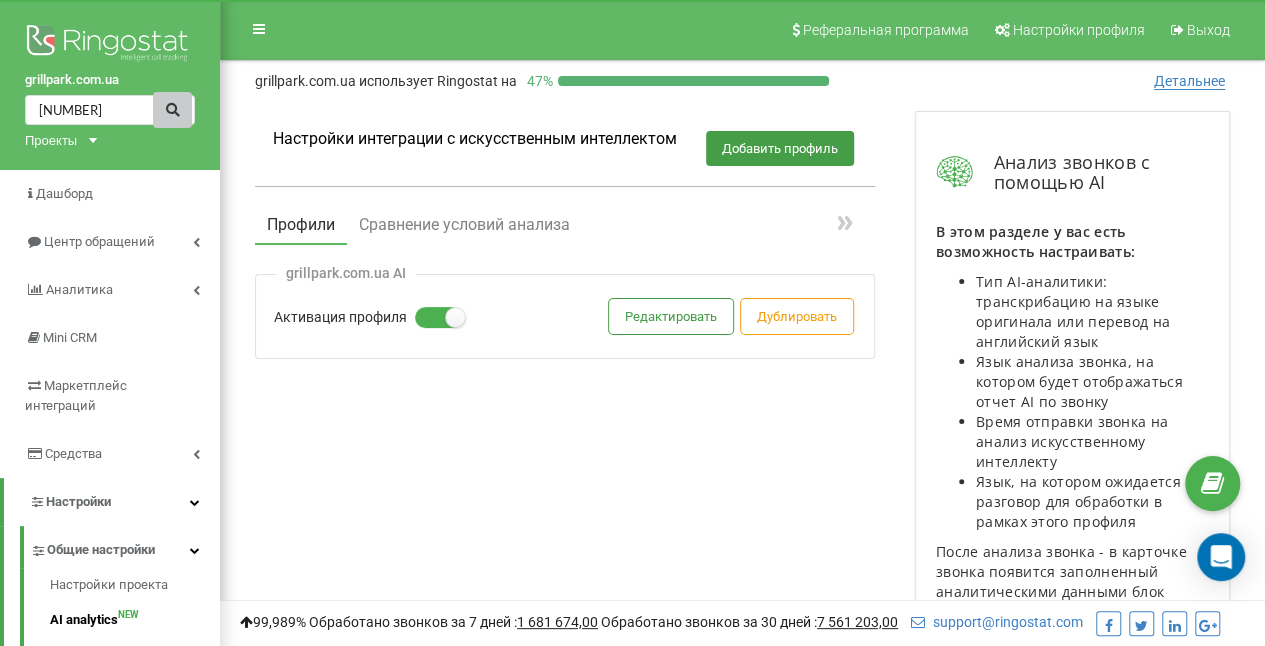 click at bounding box center [172, 109] 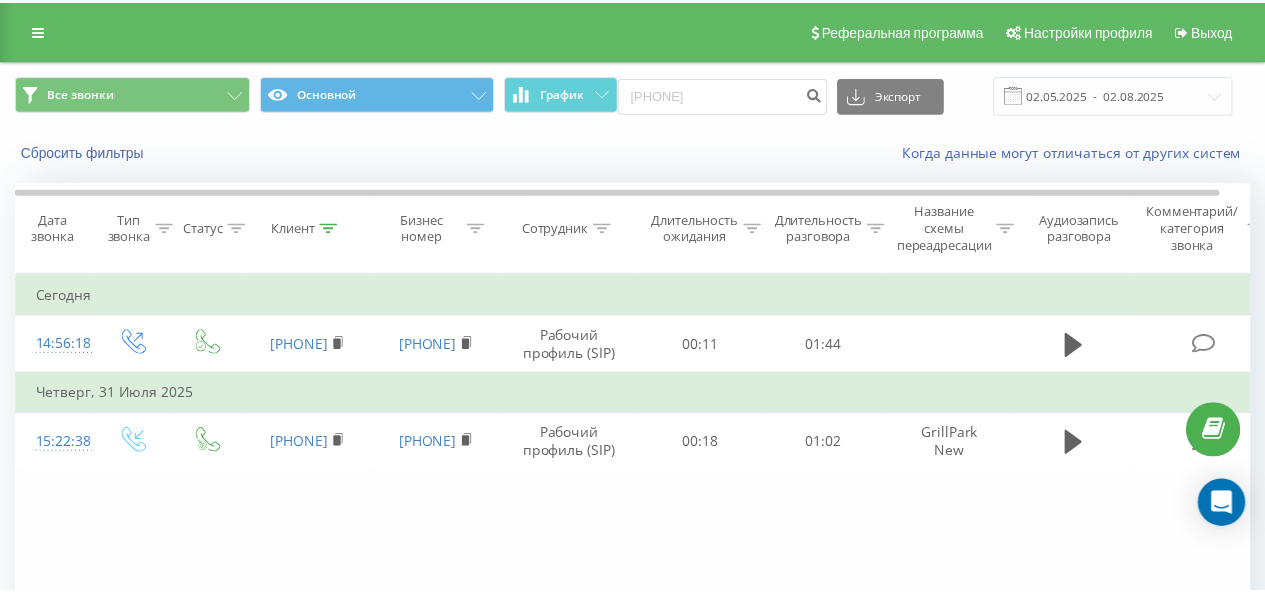 scroll, scrollTop: 0, scrollLeft: 0, axis: both 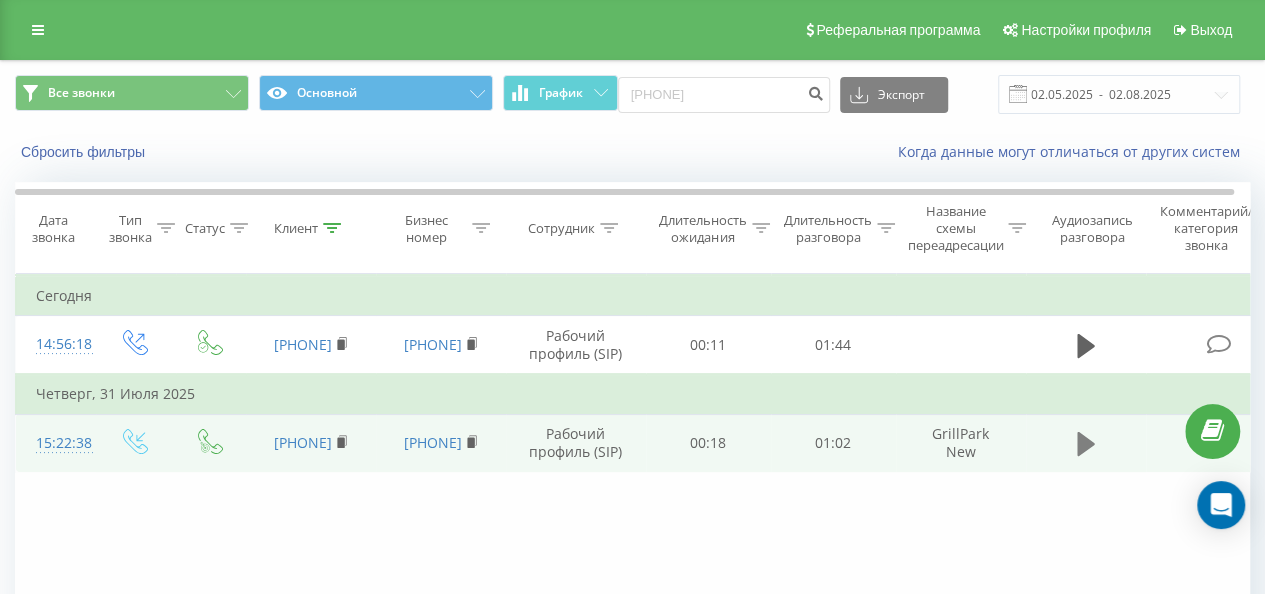 click 